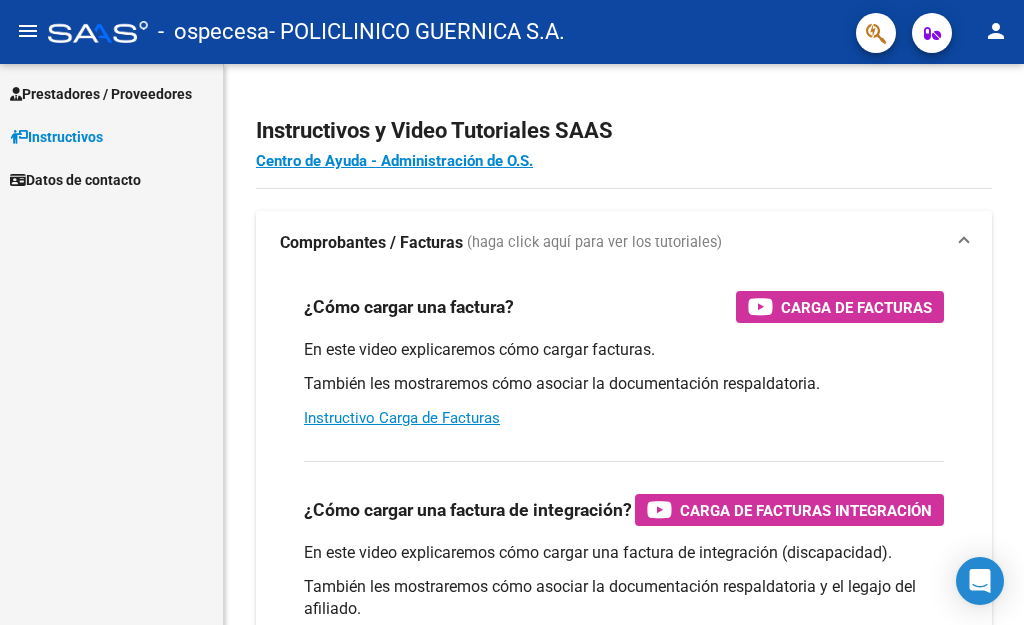 scroll, scrollTop: 0, scrollLeft: 0, axis: both 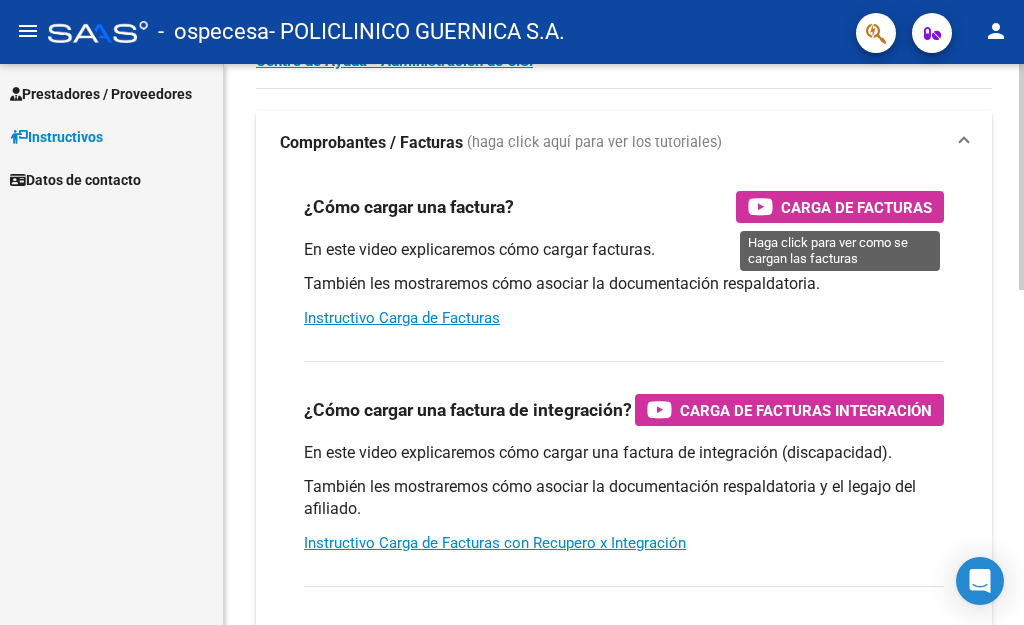 click on "Carga de Facturas" at bounding box center [856, 207] 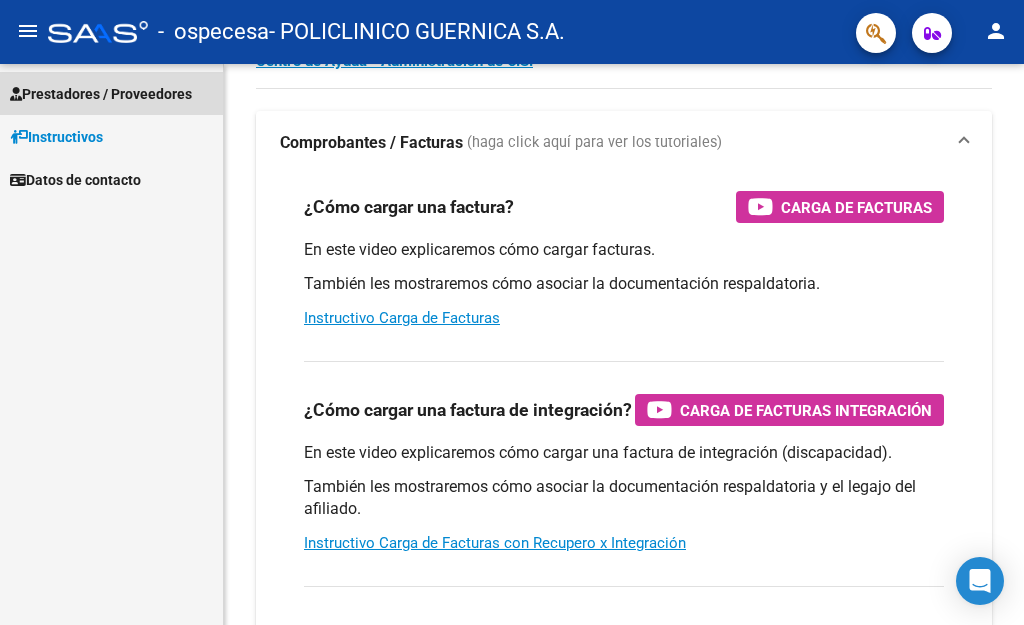 click on "Prestadores / Proveedores" at bounding box center [101, 94] 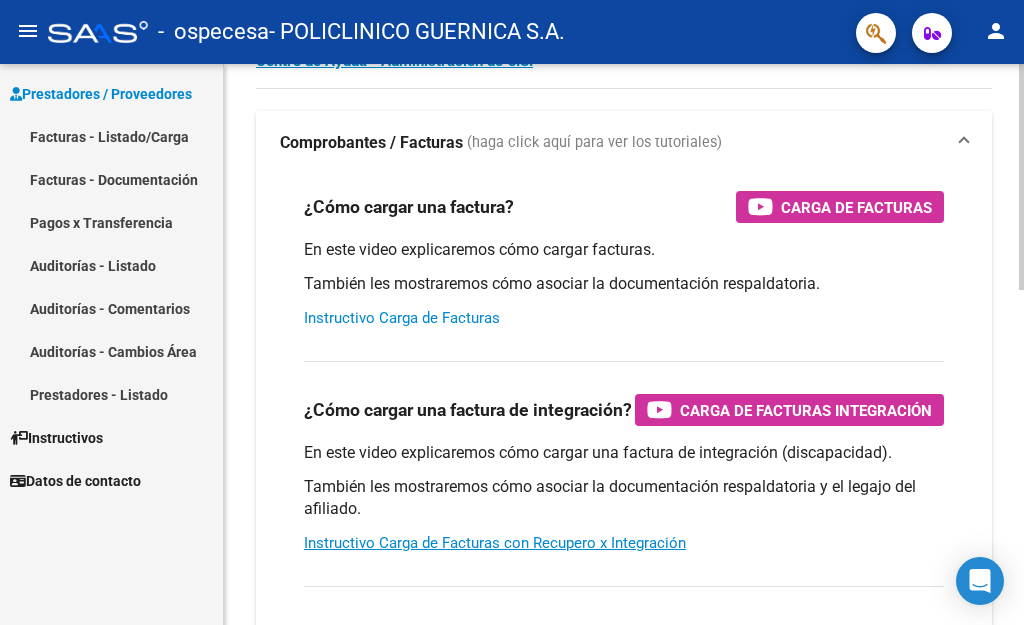 click on "Instructivo Carga de Facturas" at bounding box center [402, 318] 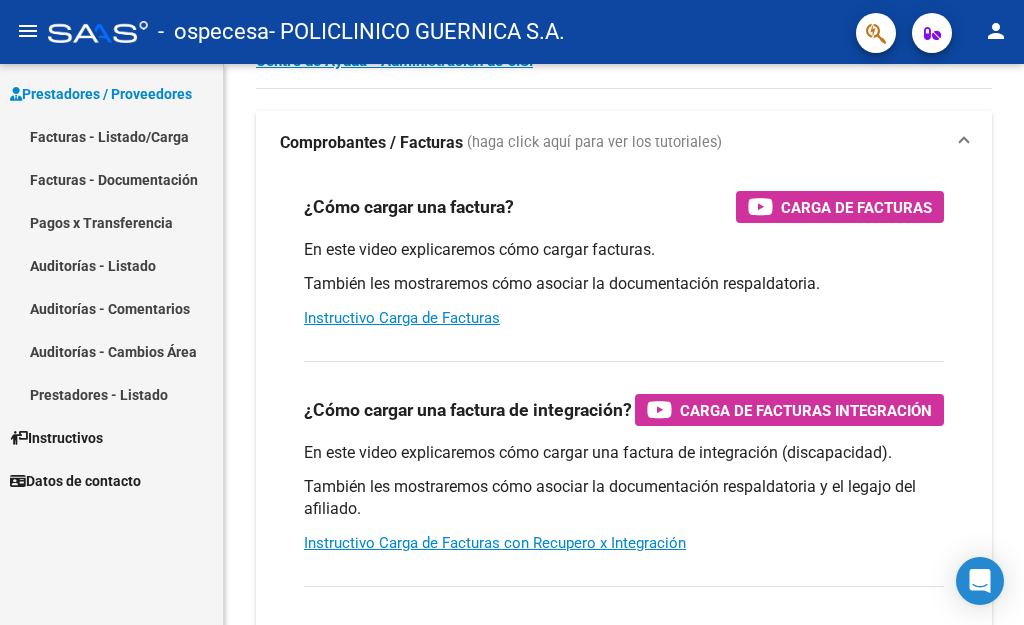 click on "Prestadores / Proveedores" at bounding box center [101, 94] 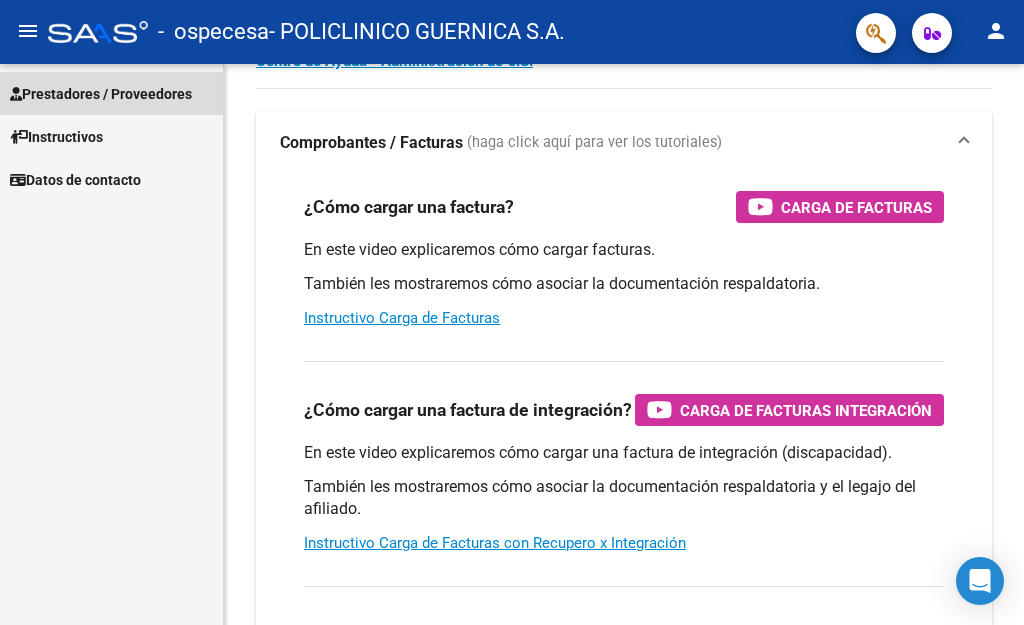 click on "Prestadores / Proveedores" at bounding box center (101, 94) 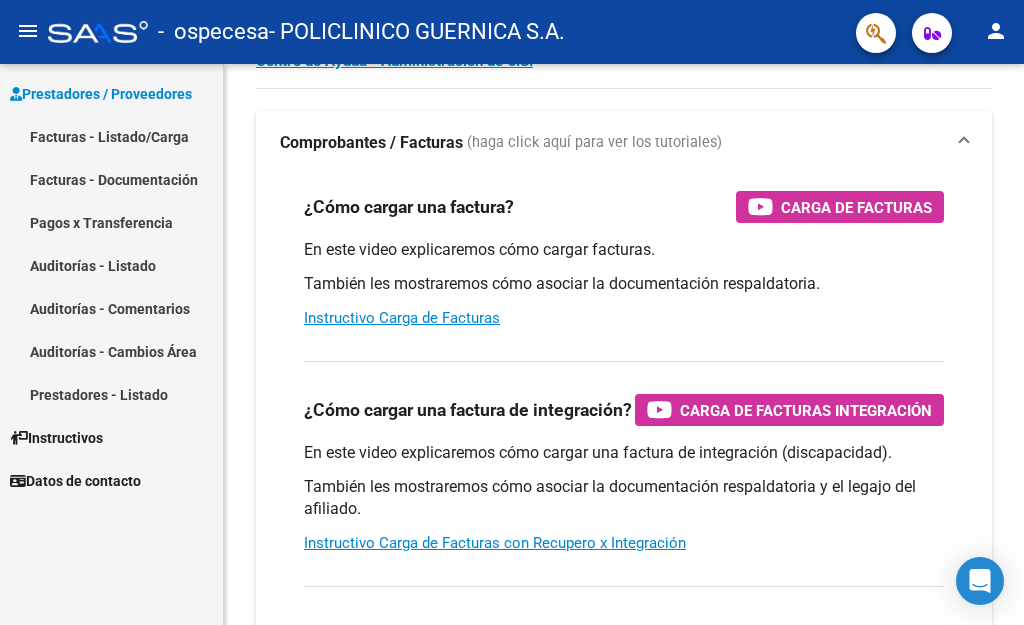 click on "Facturas - Listado/Carga" at bounding box center [111, 136] 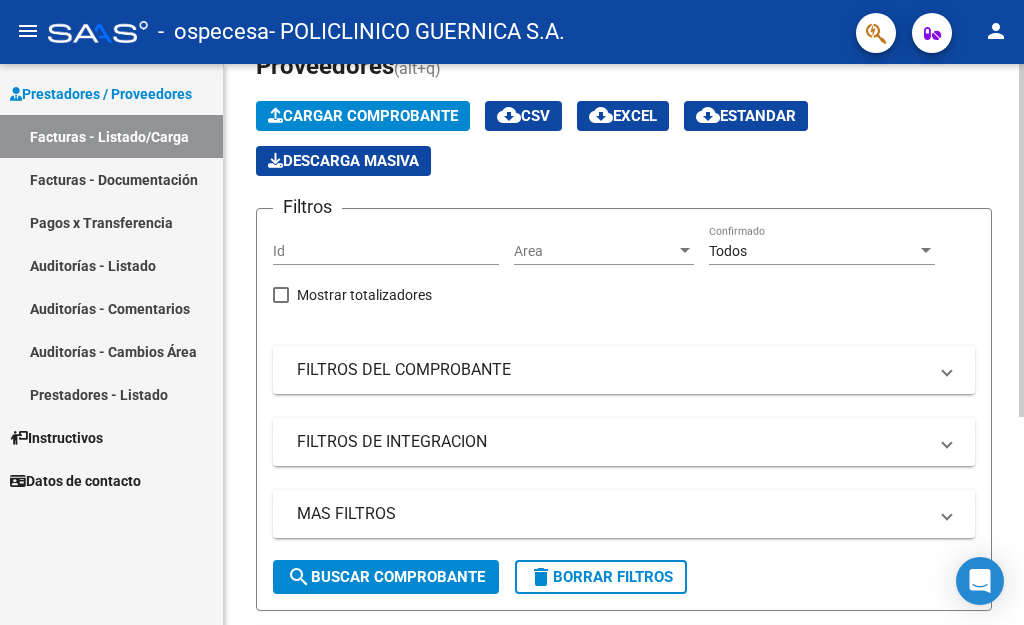 click on "Cargar Comprobante" 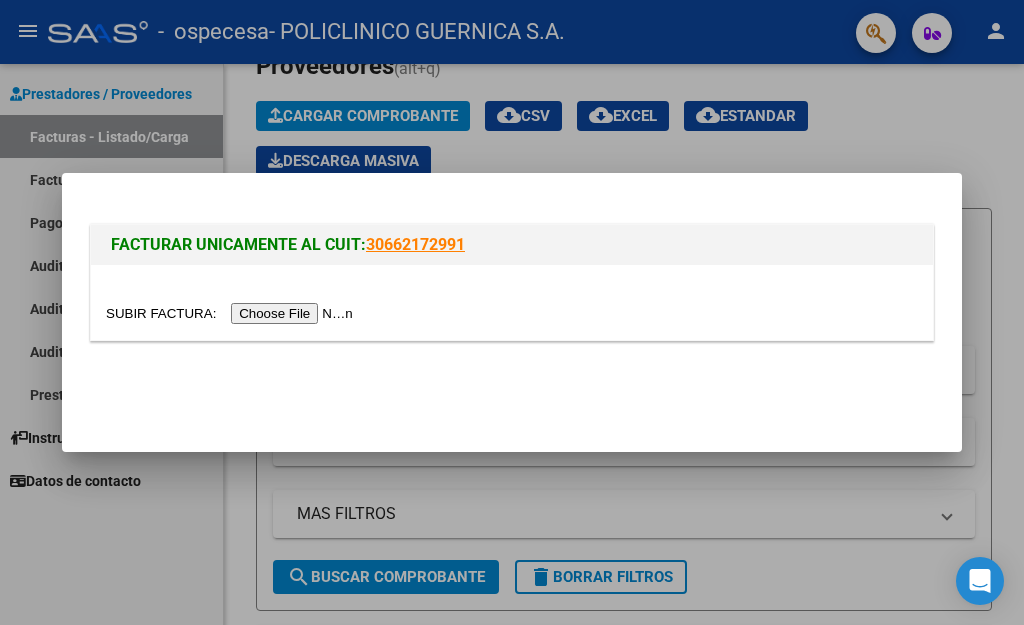 click at bounding box center (232, 313) 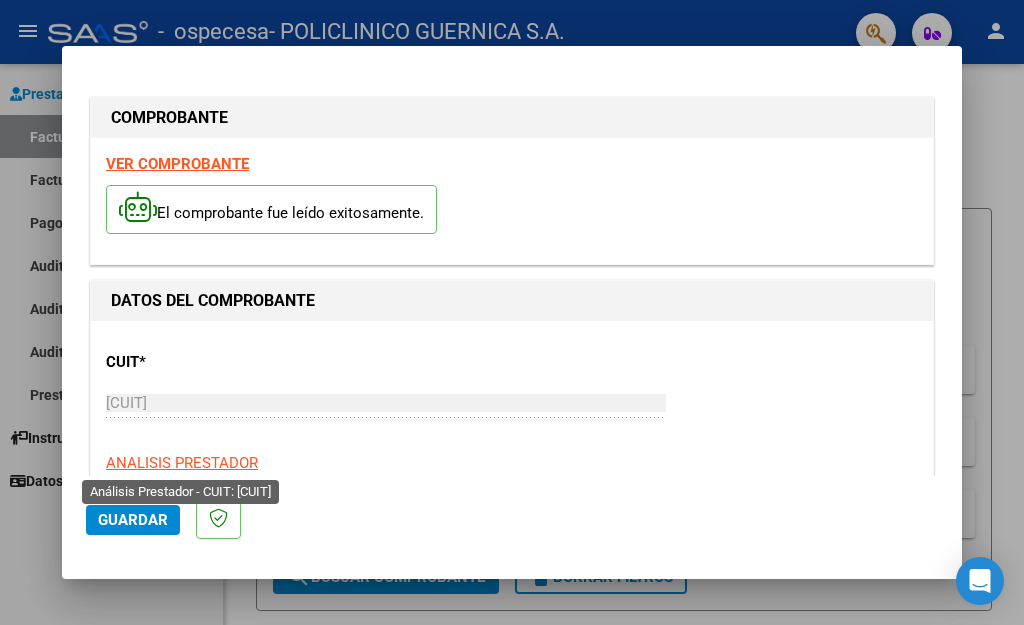 click on "ANALISIS PRESTADOR" at bounding box center [182, 463] 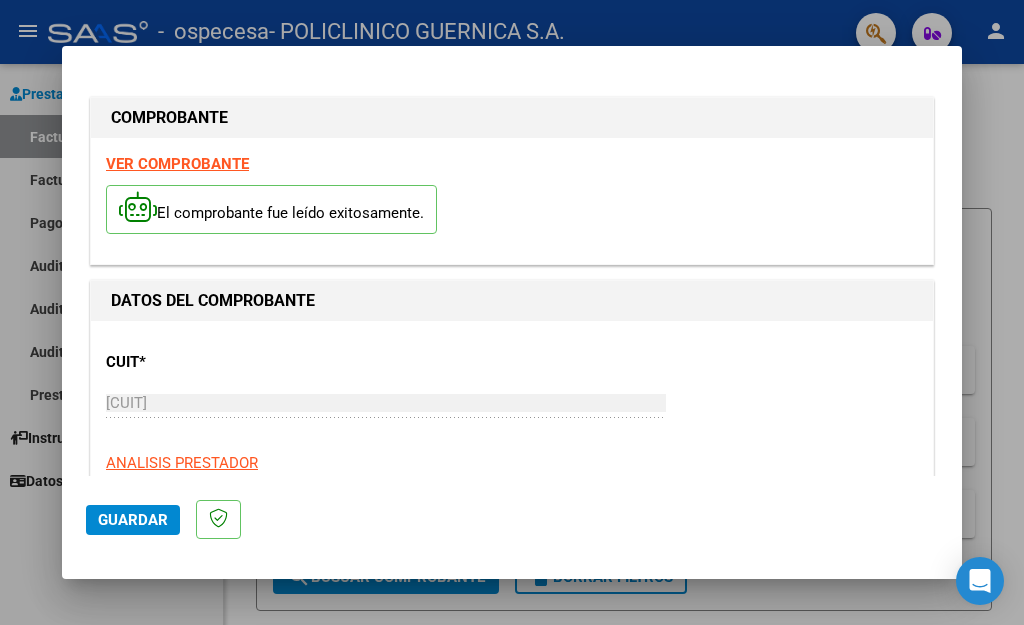 click on "Guardar" 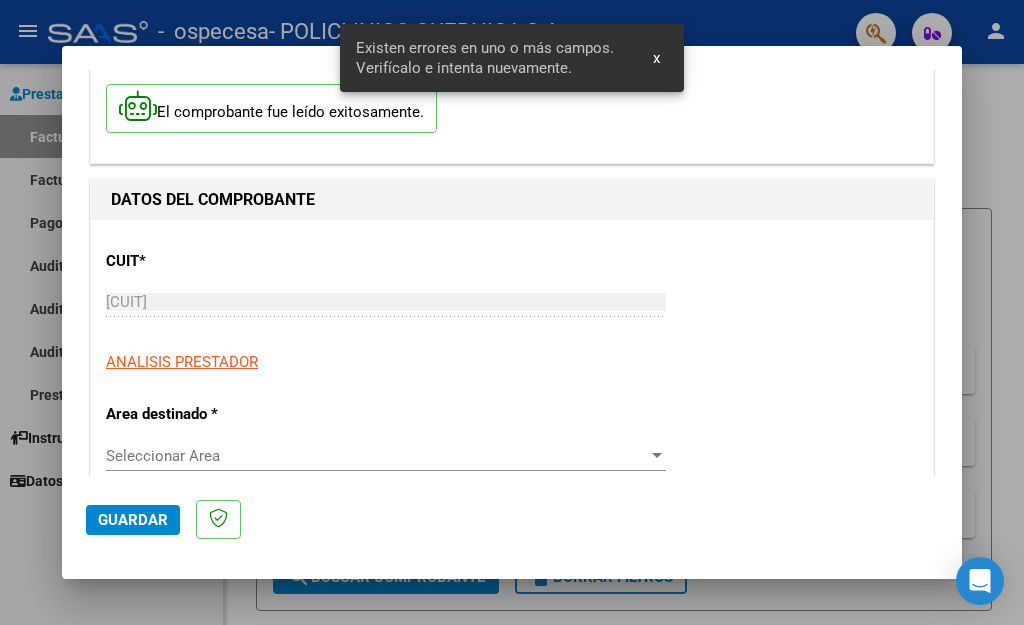 scroll, scrollTop: 274, scrollLeft: 0, axis: vertical 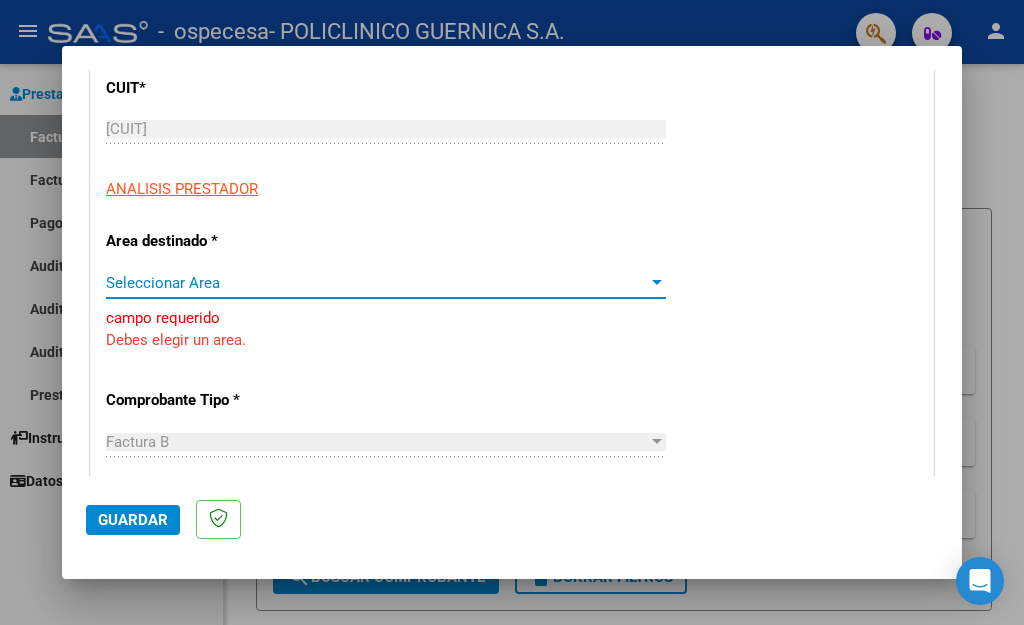 click on "Seleccionar Area" at bounding box center (377, 283) 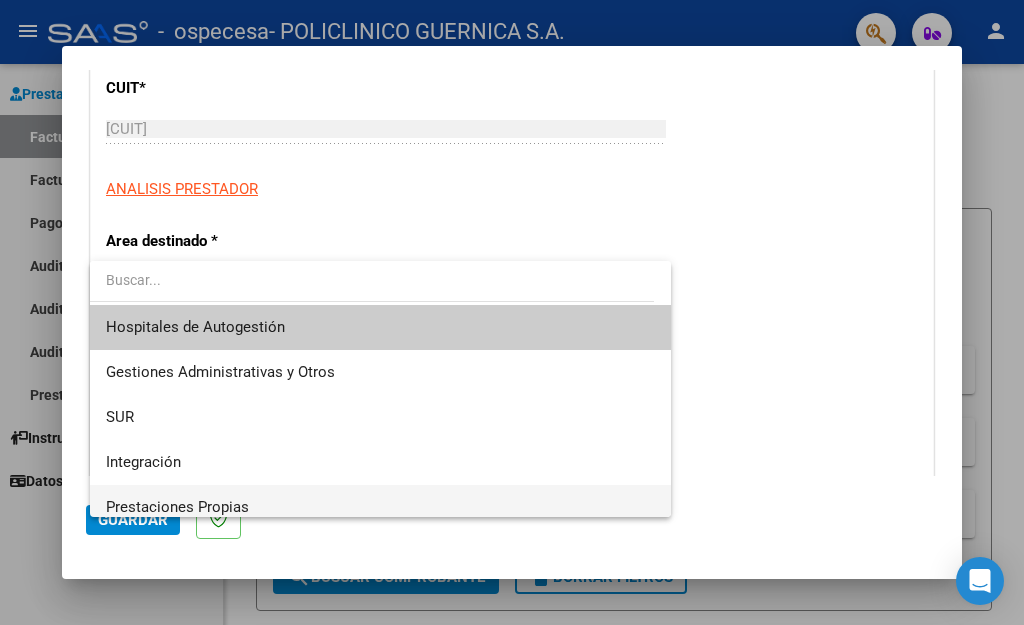 scroll, scrollTop: 0, scrollLeft: 0, axis: both 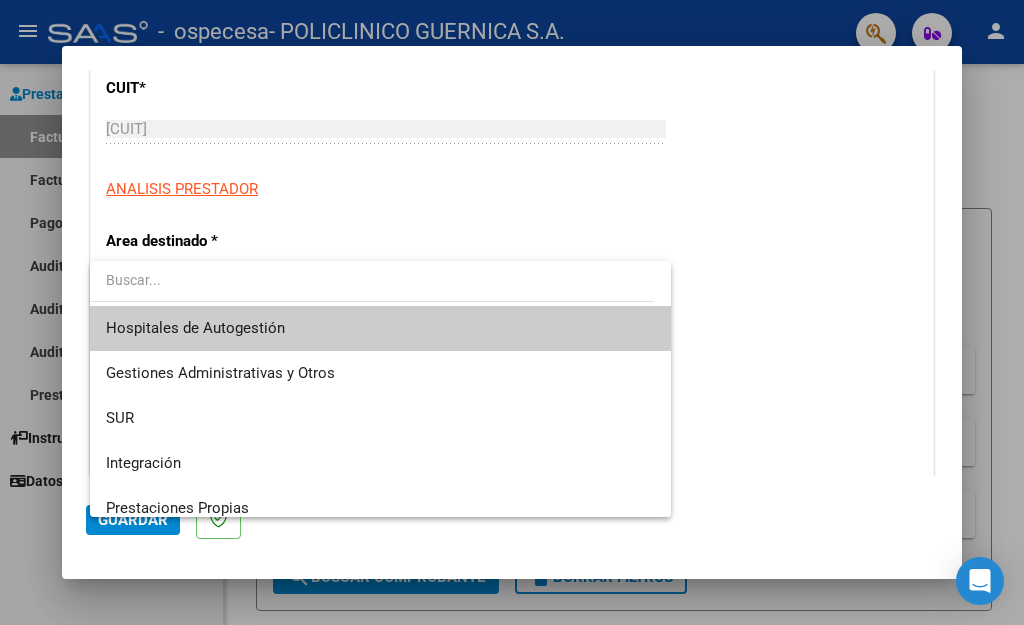 click at bounding box center [512, 312] 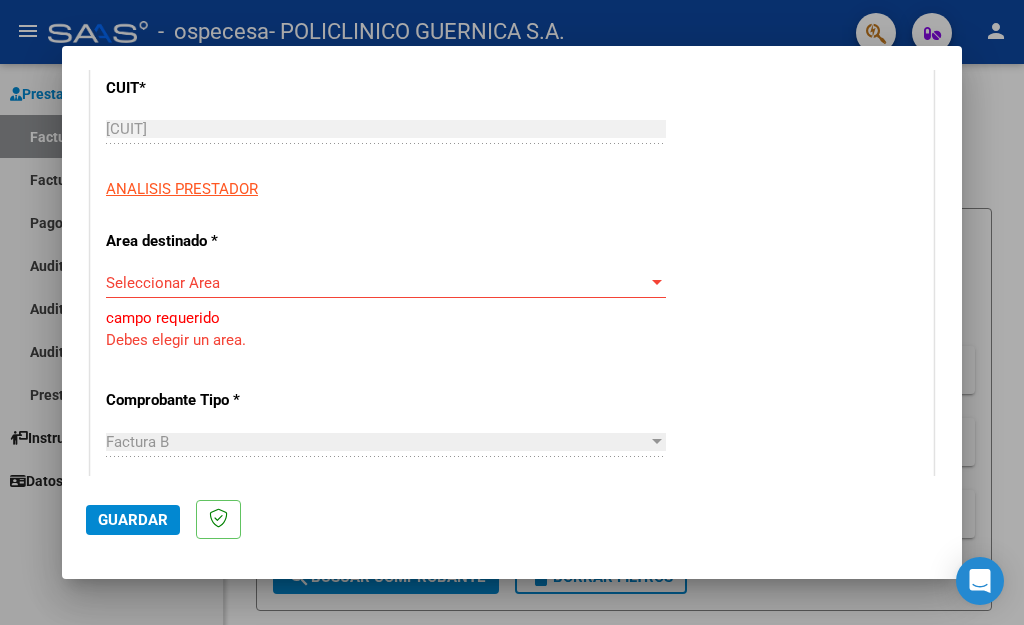click on "Seleccionar Area" at bounding box center [377, 283] 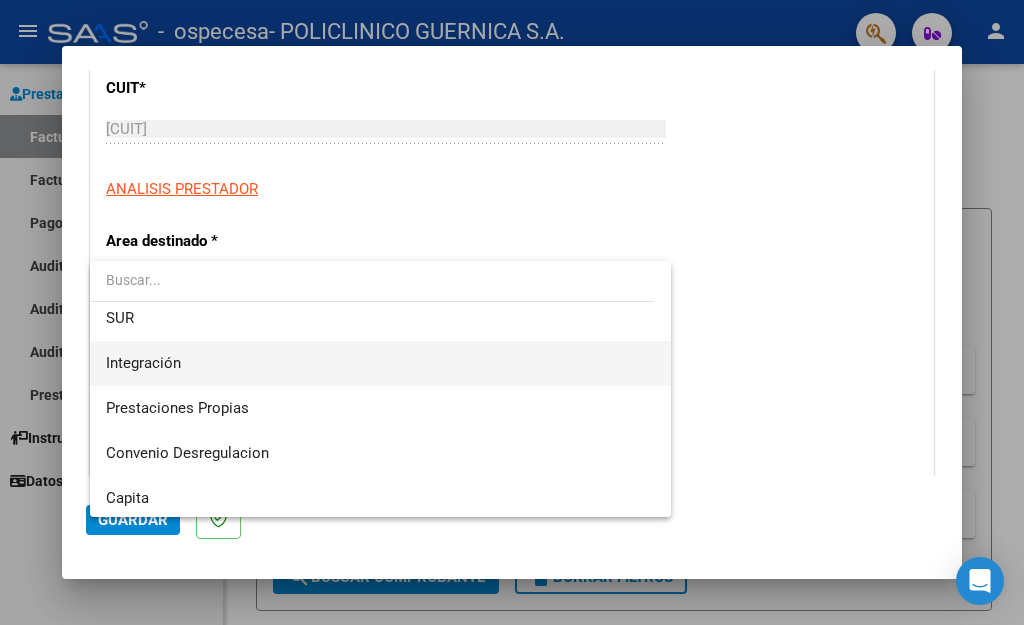 scroll, scrollTop: 149, scrollLeft: 0, axis: vertical 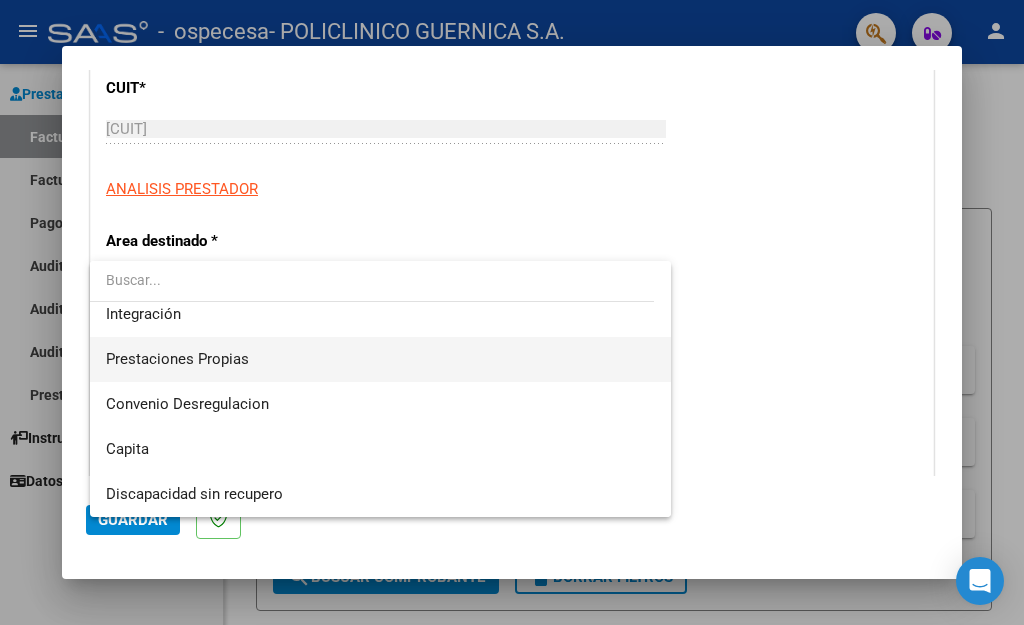 click on "Prestaciones Propias" at bounding box center [380, 359] 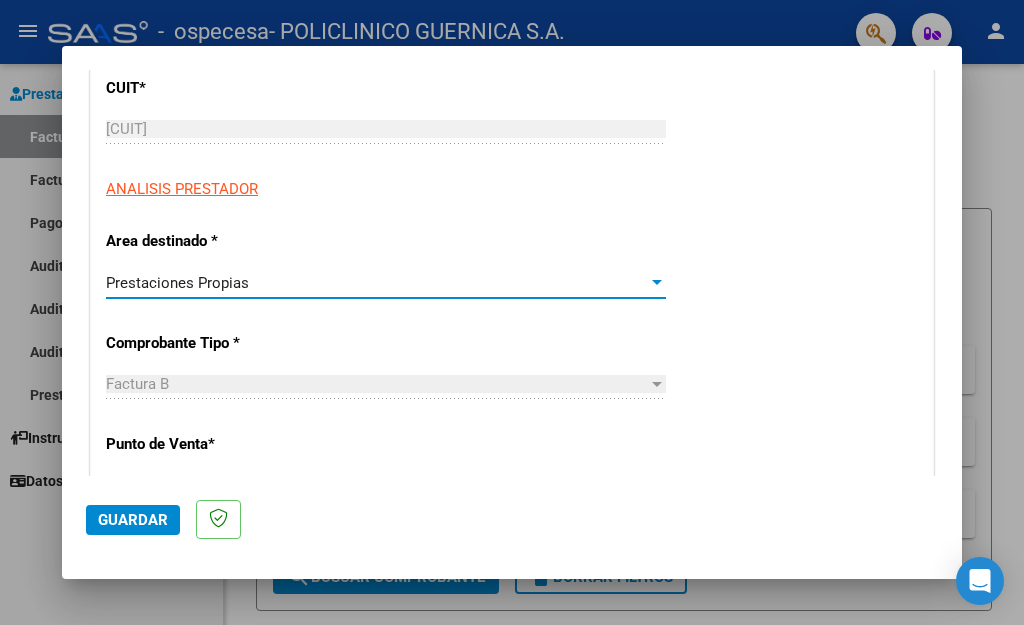 click on "Punto de Venta  *" at bounding box center [228, 646] 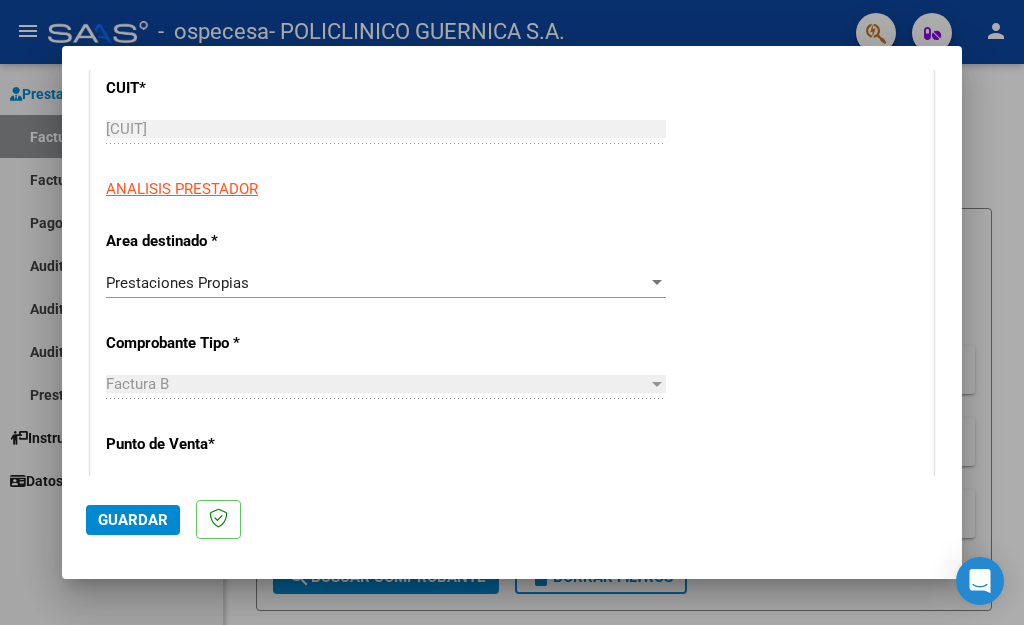 click on "Punto de Venta  *" at bounding box center (228, 646) 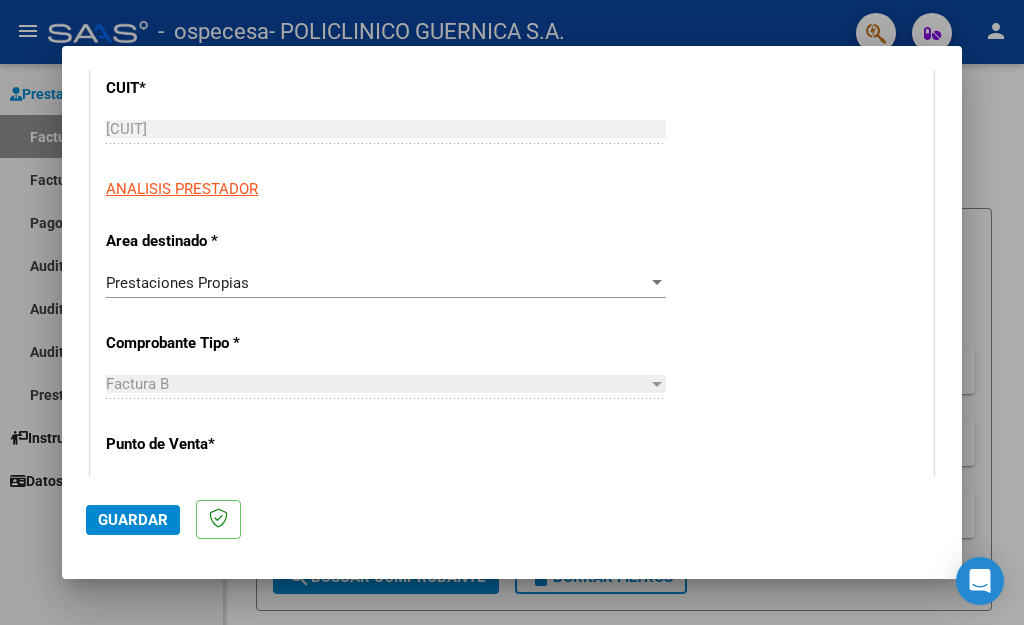 click on "Guardar" 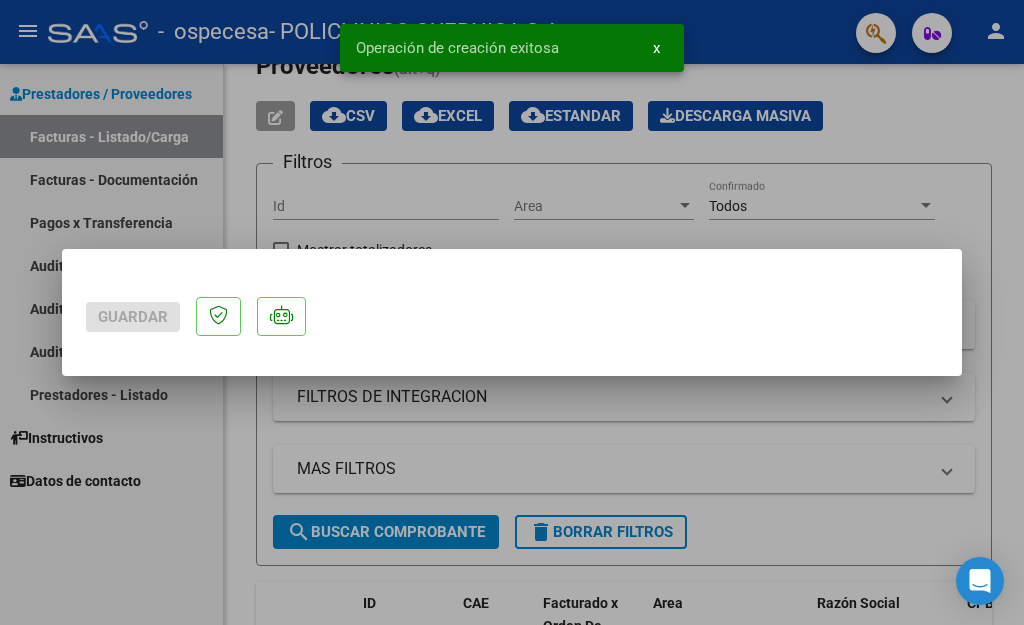 scroll, scrollTop: 0, scrollLeft: 0, axis: both 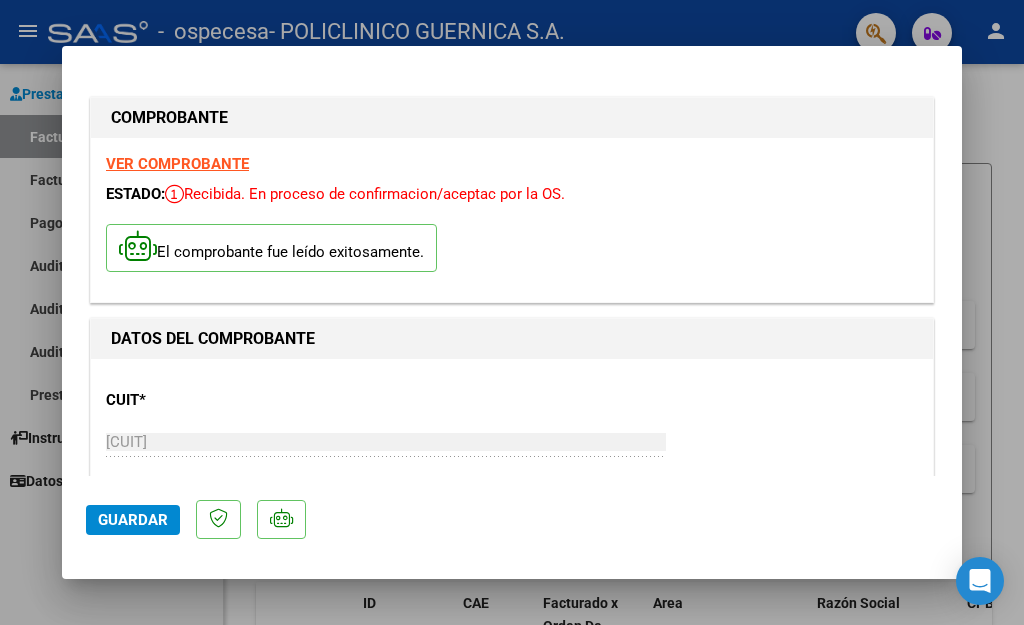 click on "Guardar" 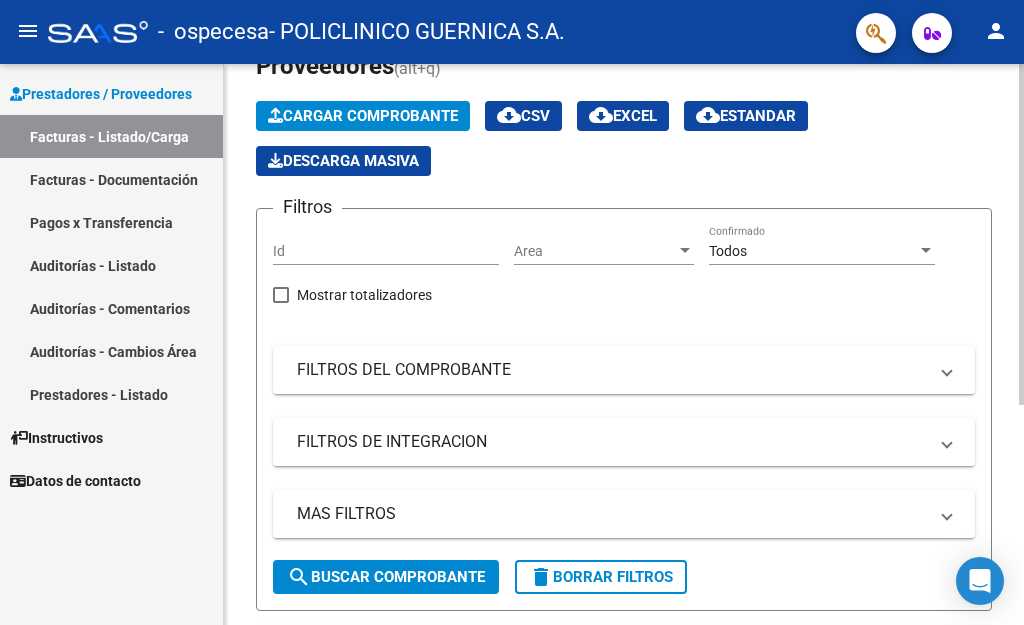 click on "Id" at bounding box center [386, 251] 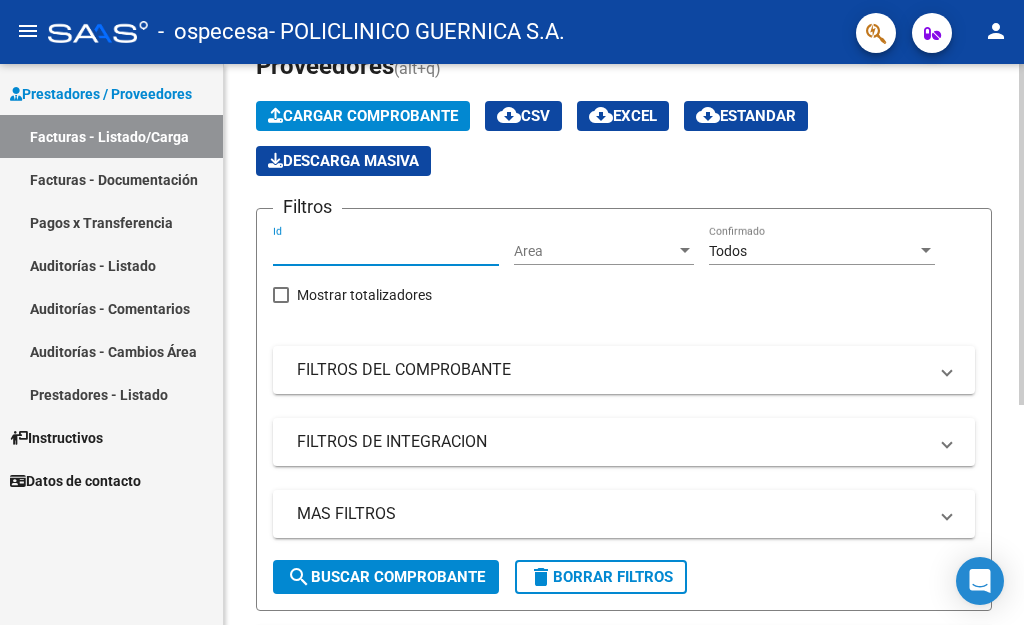click on "Id" at bounding box center [386, 251] 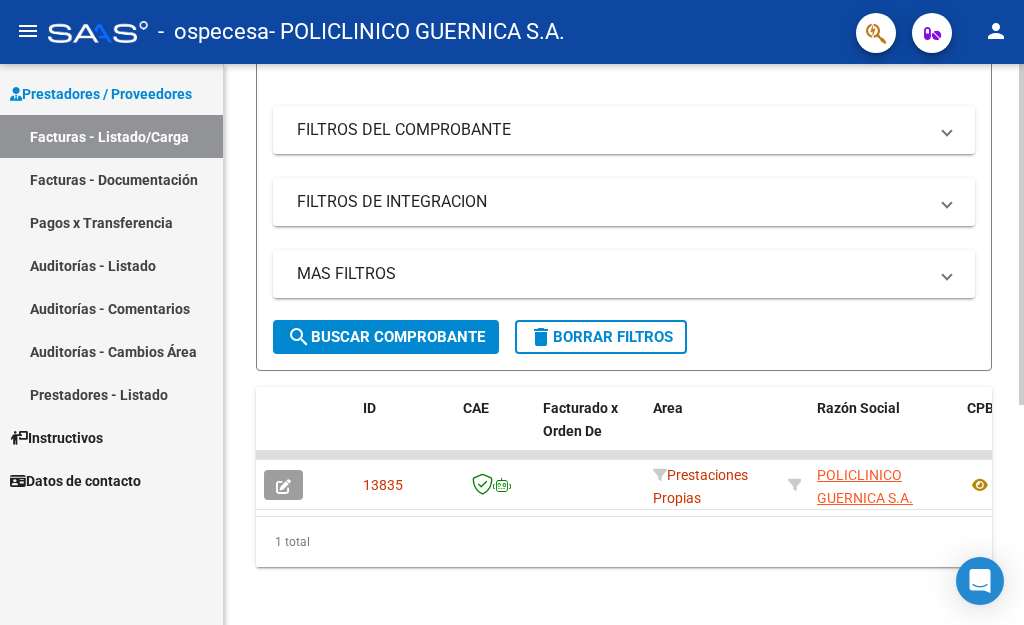 scroll, scrollTop: 363, scrollLeft: 0, axis: vertical 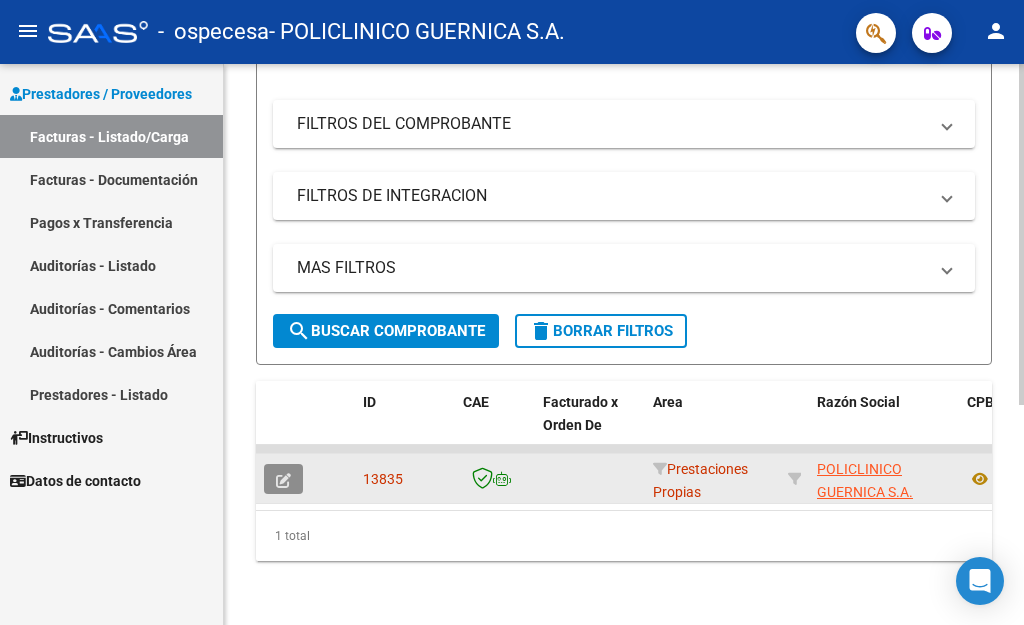 click 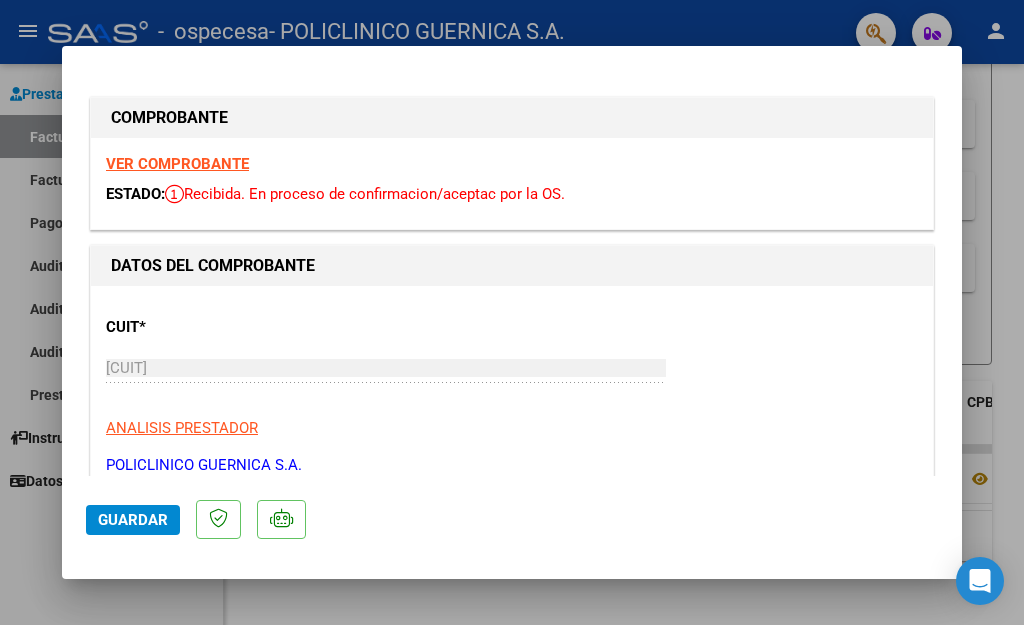 click on "Guardar" 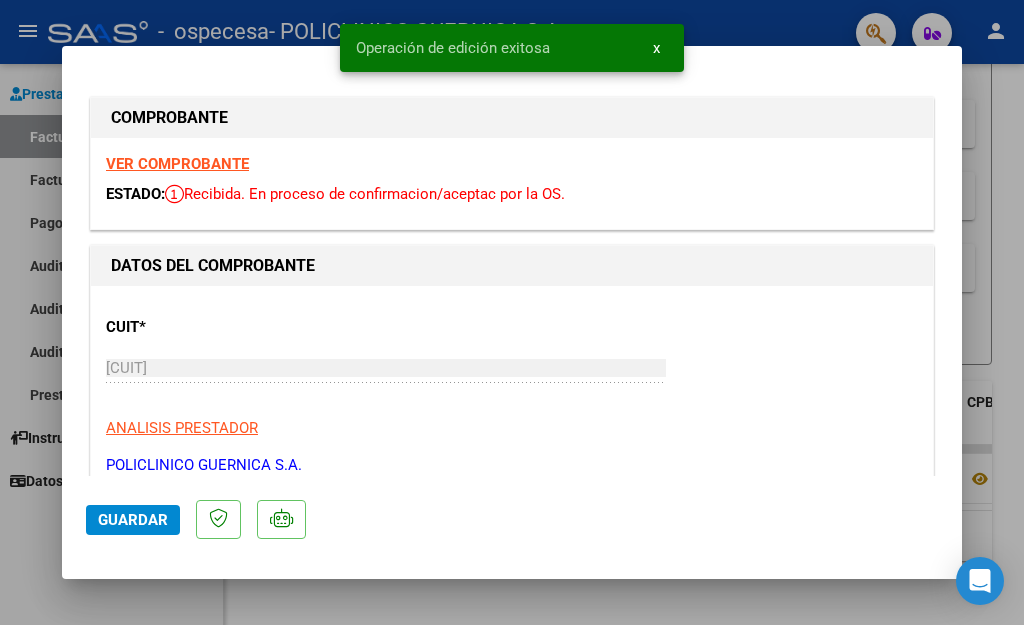 type 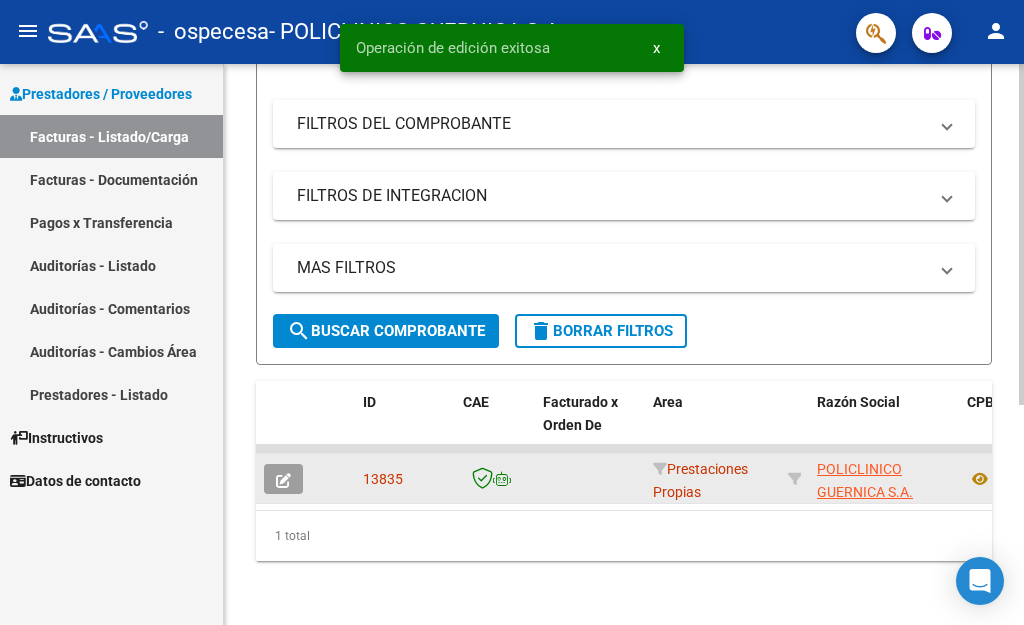 scroll, scrollTop: 363, scrollLeft: 0, axis: vertical 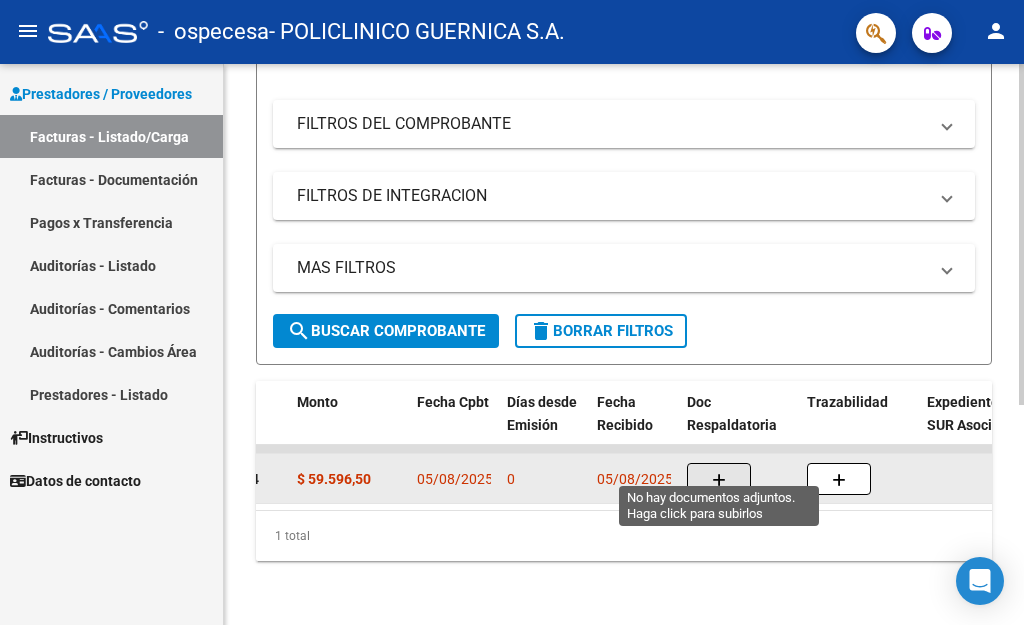 click 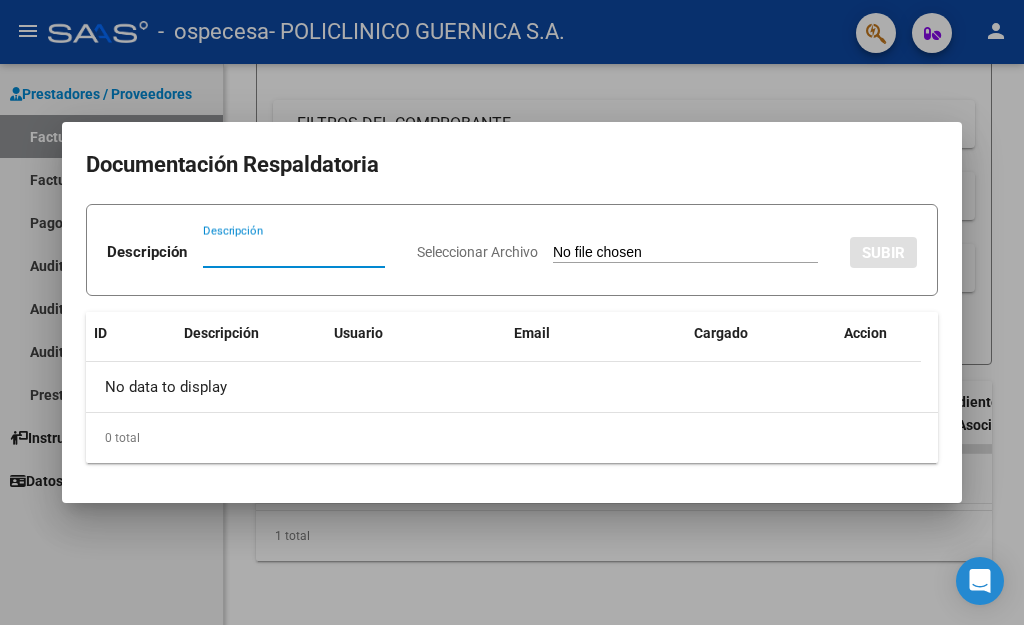 click on "Descripción" at bounding box center (294, 252) 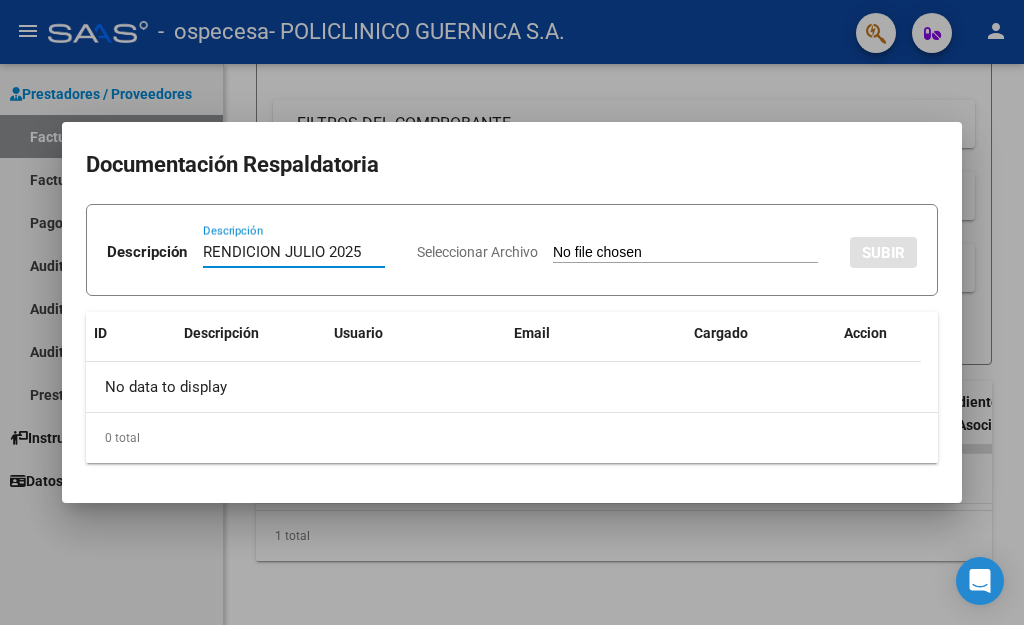 type on "RENDICION JULIO 2025" 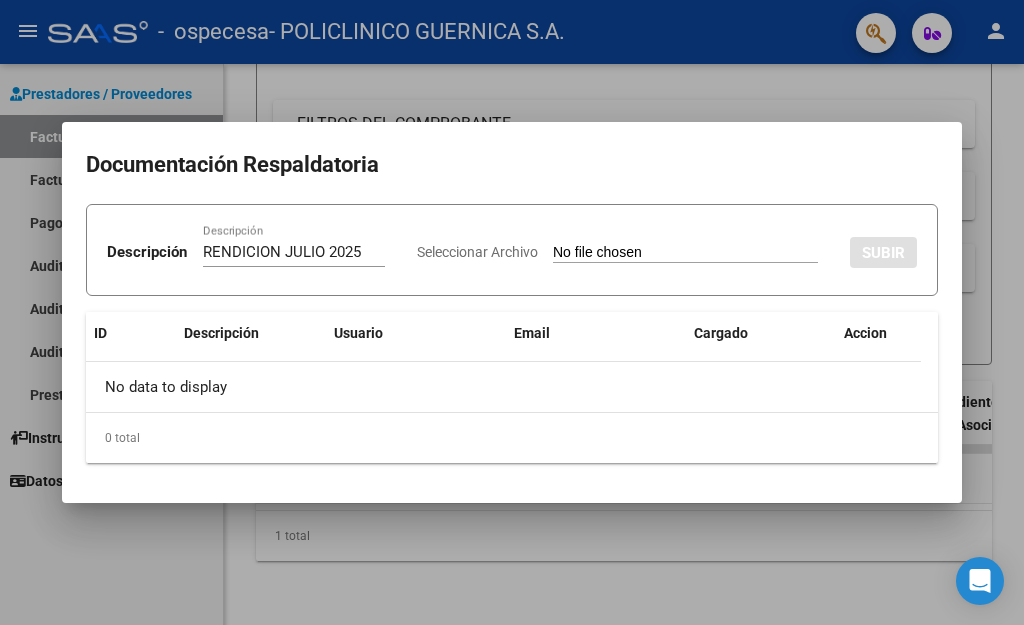 click on "Seleccionar Archivo" at bounding box center [685, 253] 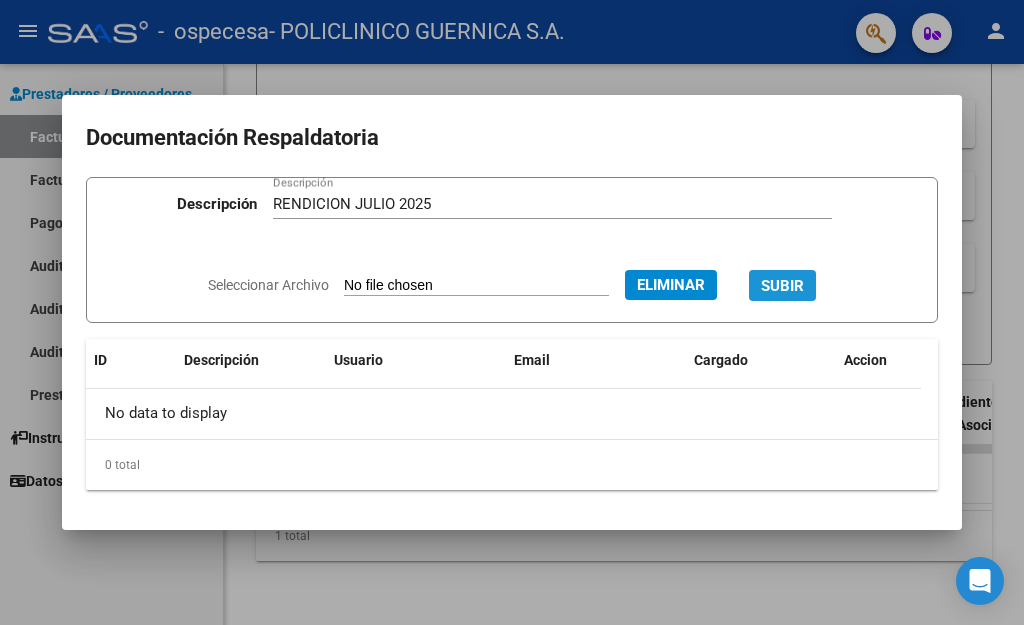 click on "SUBIR" at bounding box center (782, 286) 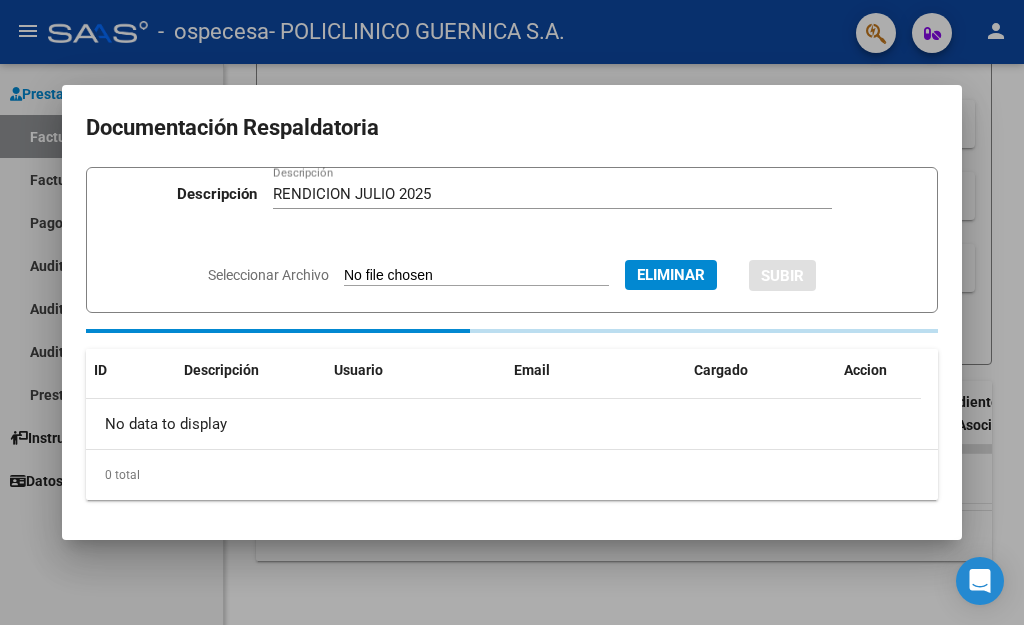 type 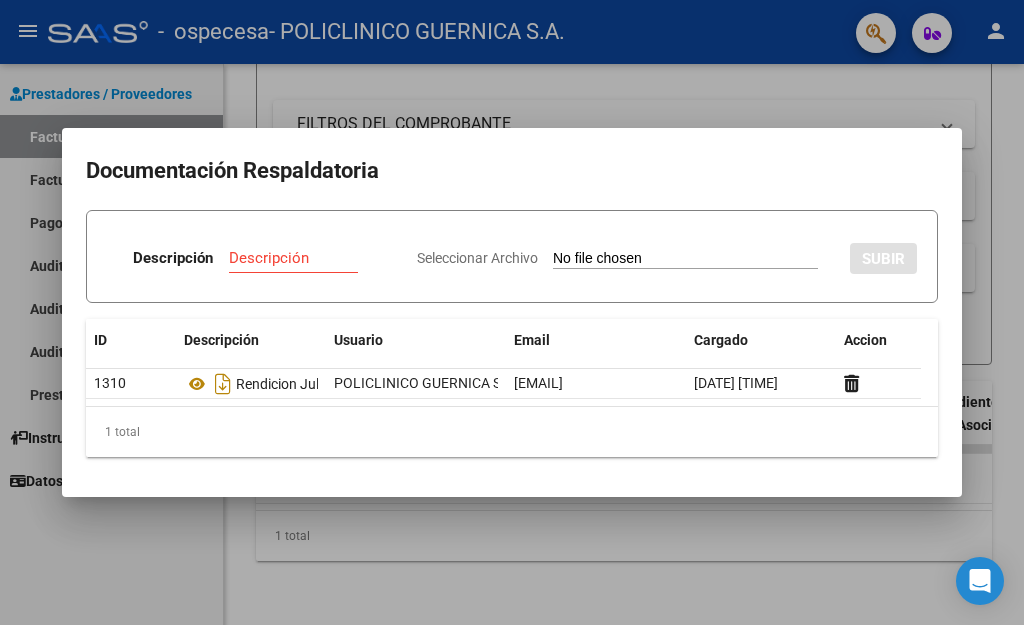 click on "Descripción" at bounding box center [304, 258] 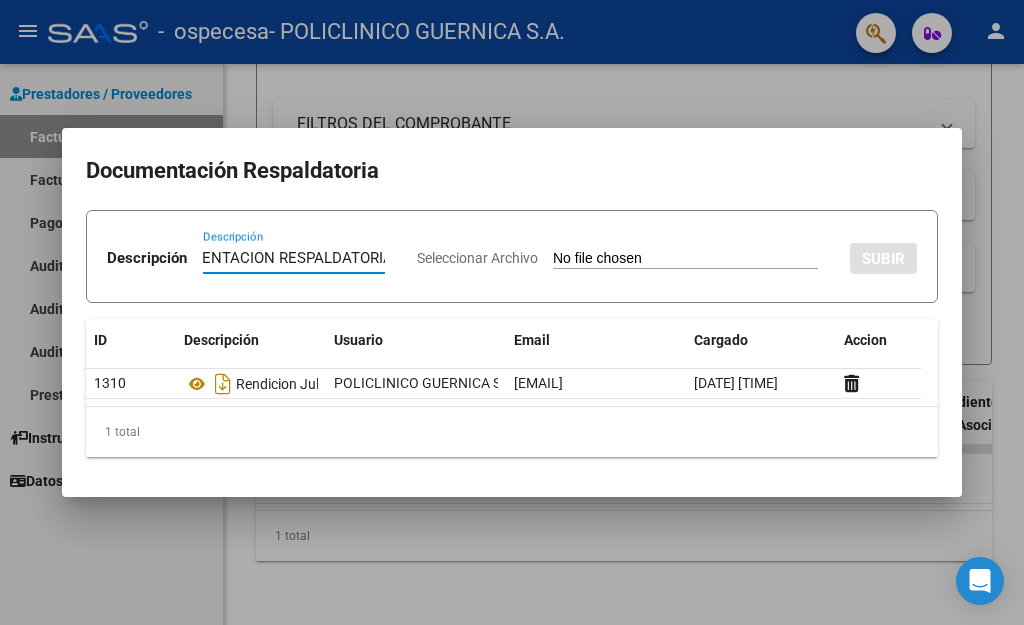 scroll, scrollTop: 0, scrollLeft: 64, axis: horizontal 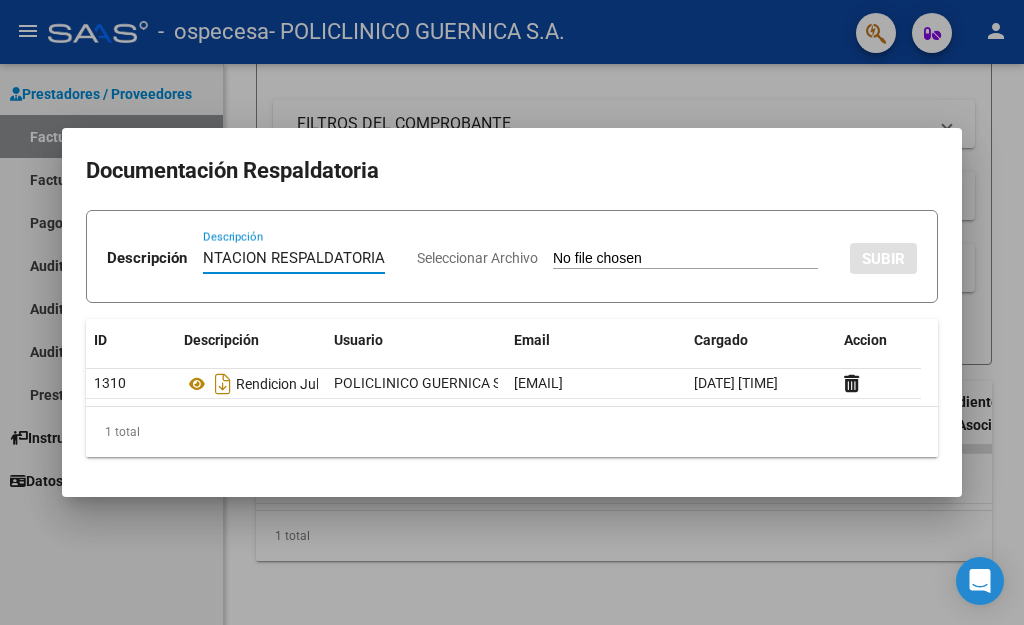 type on "DOCUMENTACION RESPALDATORIA" 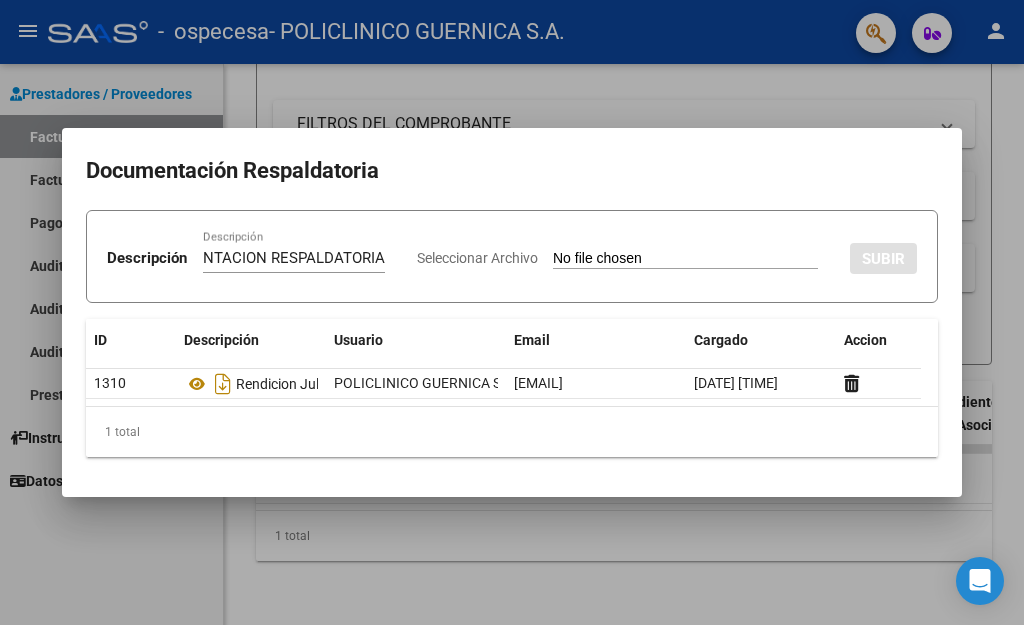 scroll, scrollTop: 0, scrollLeft: 0, axis: both 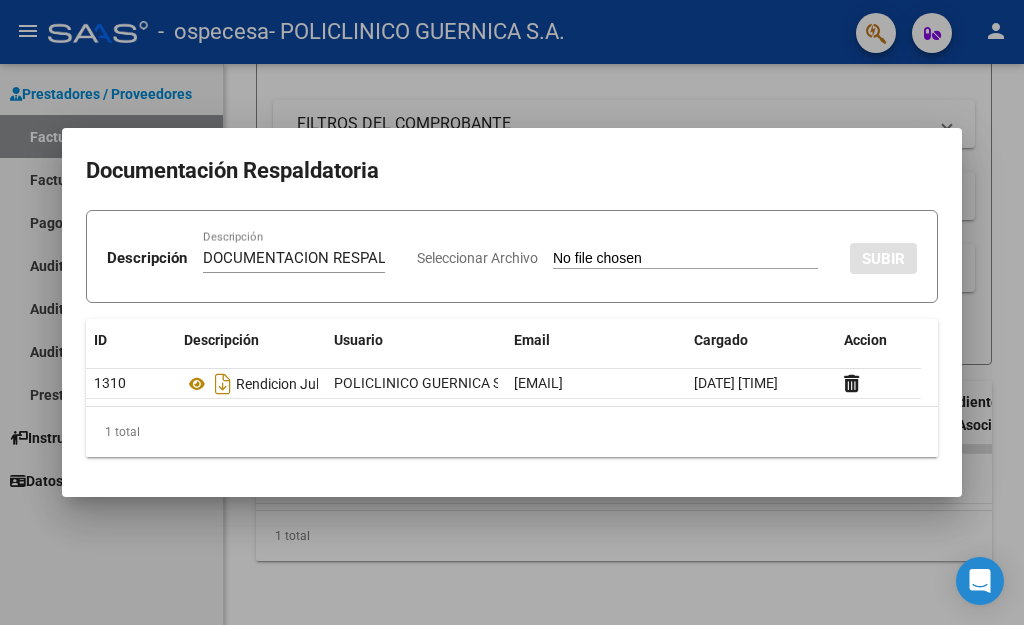click on "Seleccionar Archivo" at bounding box center (685, 259) 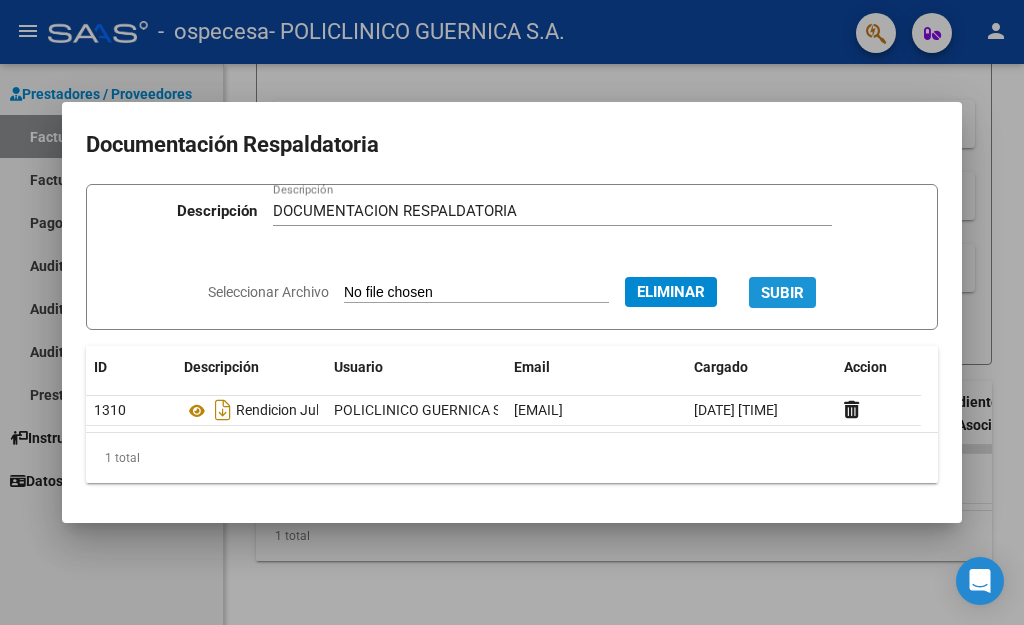 click on "SUBIR" at bounding box center [782, 293] 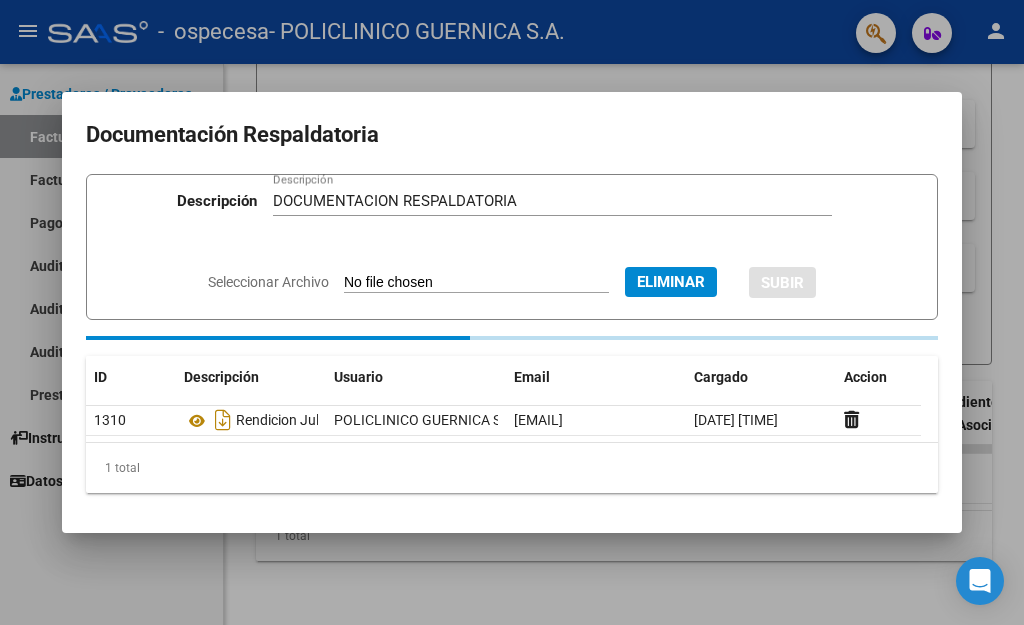 type 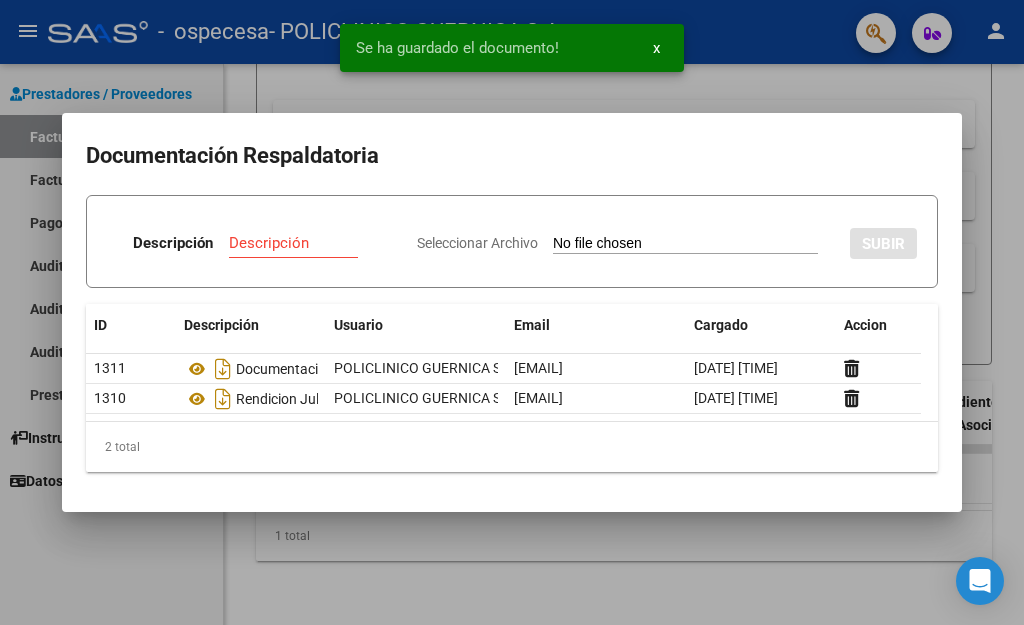 scroll, scrollTop: 14, scrollLeft: 0, axis: vertical 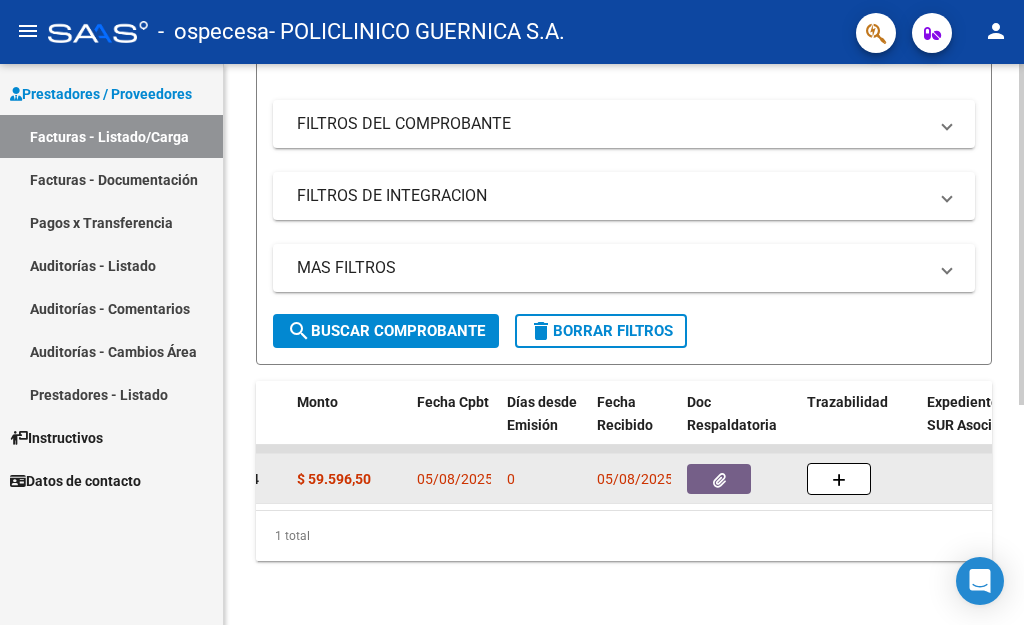 click 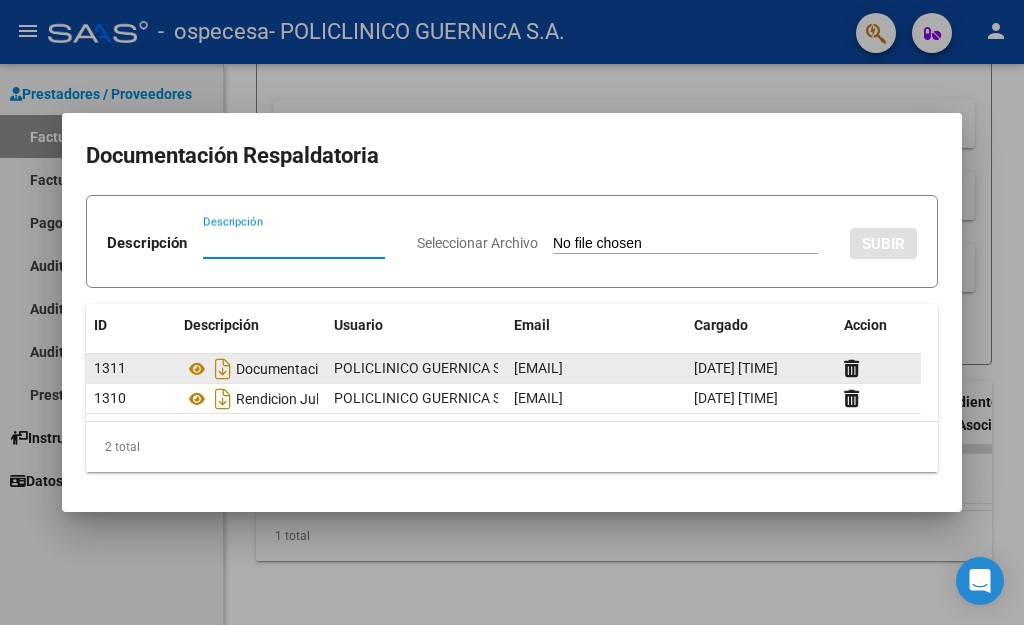 scroll, scrollTop: 14, scrollLeft: 0, axis: vertical 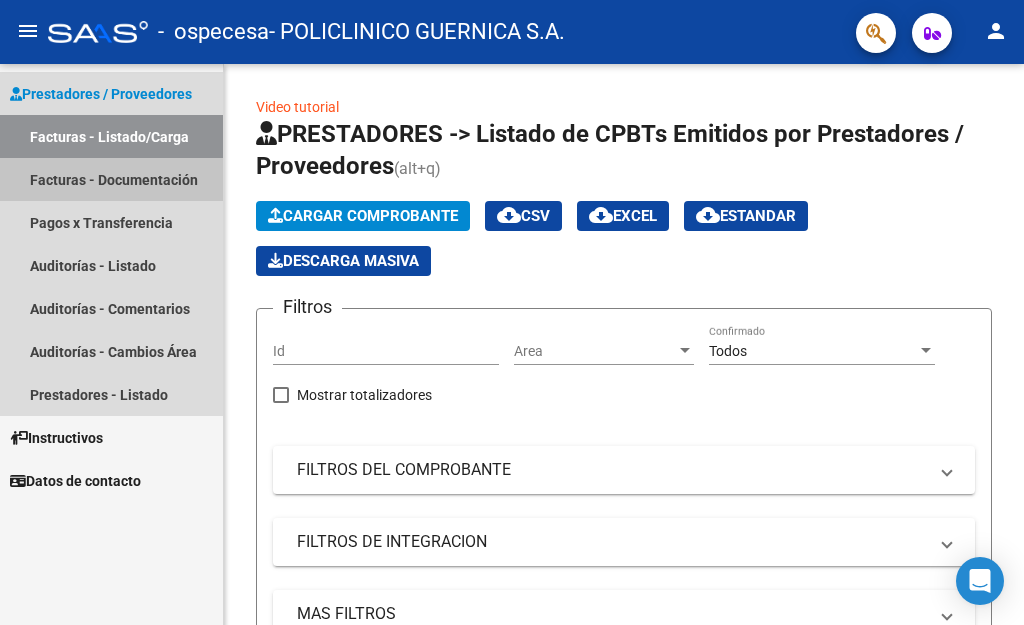 click on "Facturas - Documentación" at bounding box center [111, 179] 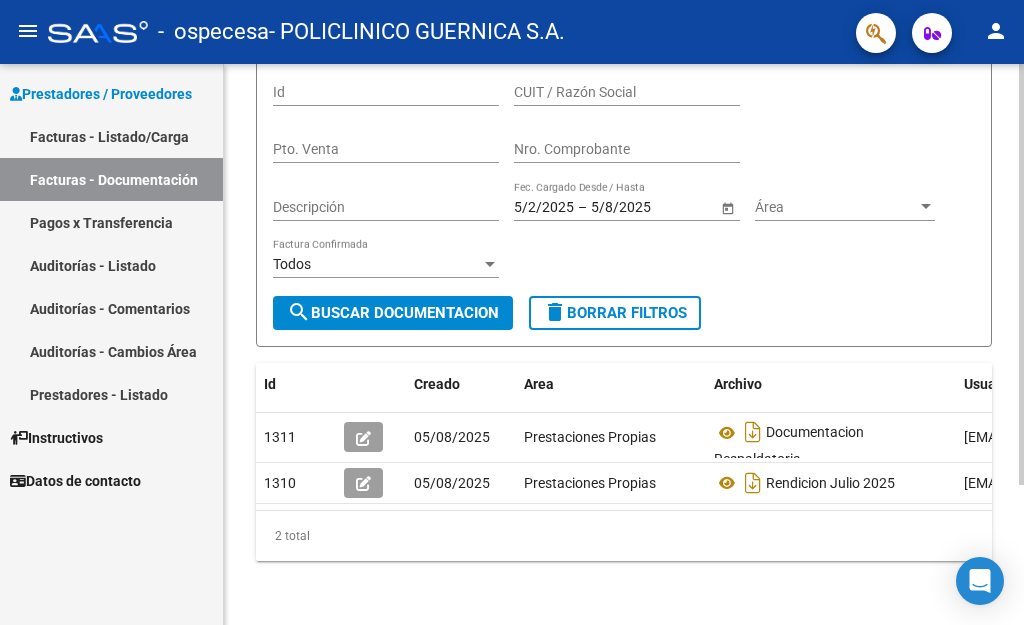 scroll, scrollTop: 86, scrollLeft: 0, axis: vertical 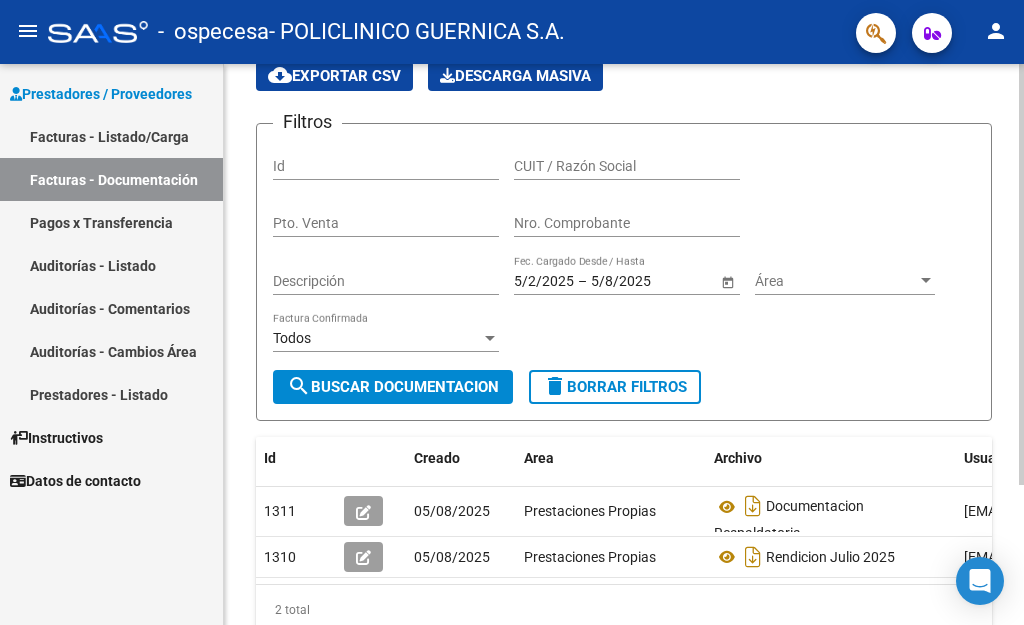 click on "search  Buscar Documentacion" 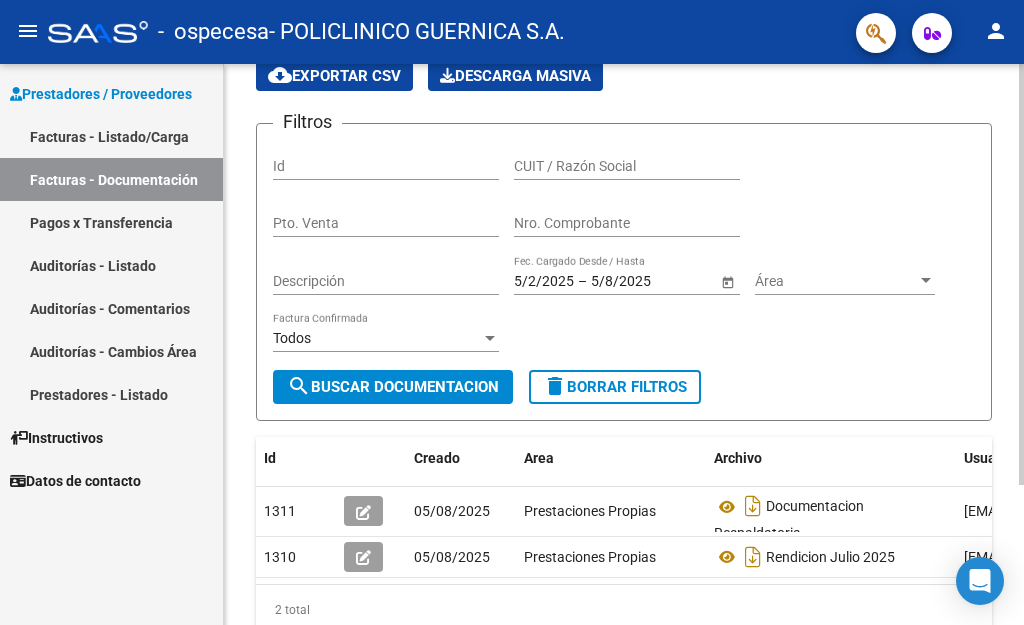 click on "Id" at bounding box center (386, 166) 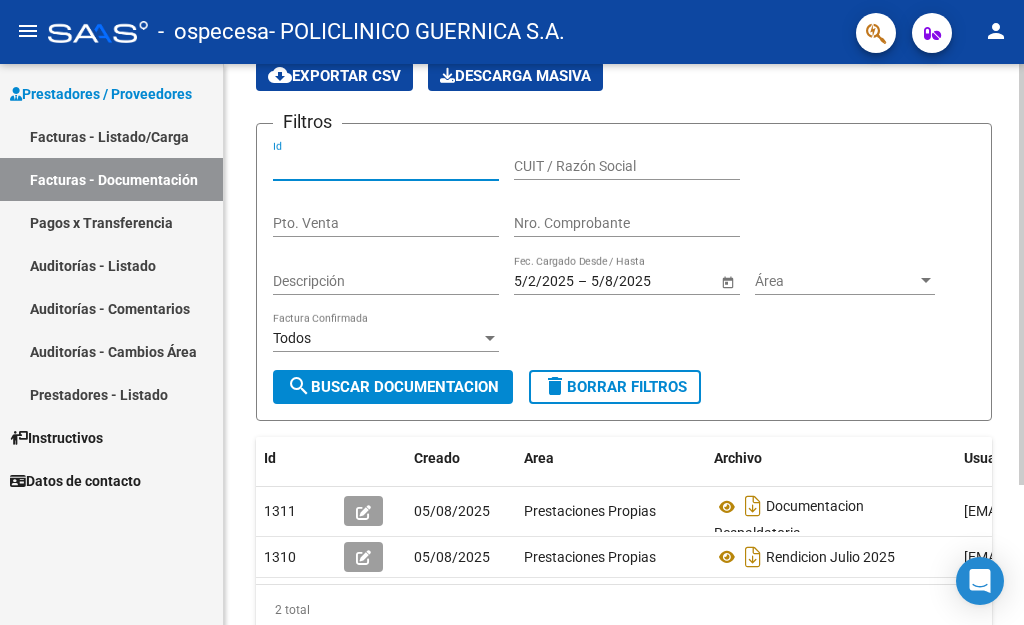 click on "Id" at bounding box center (386, 166) 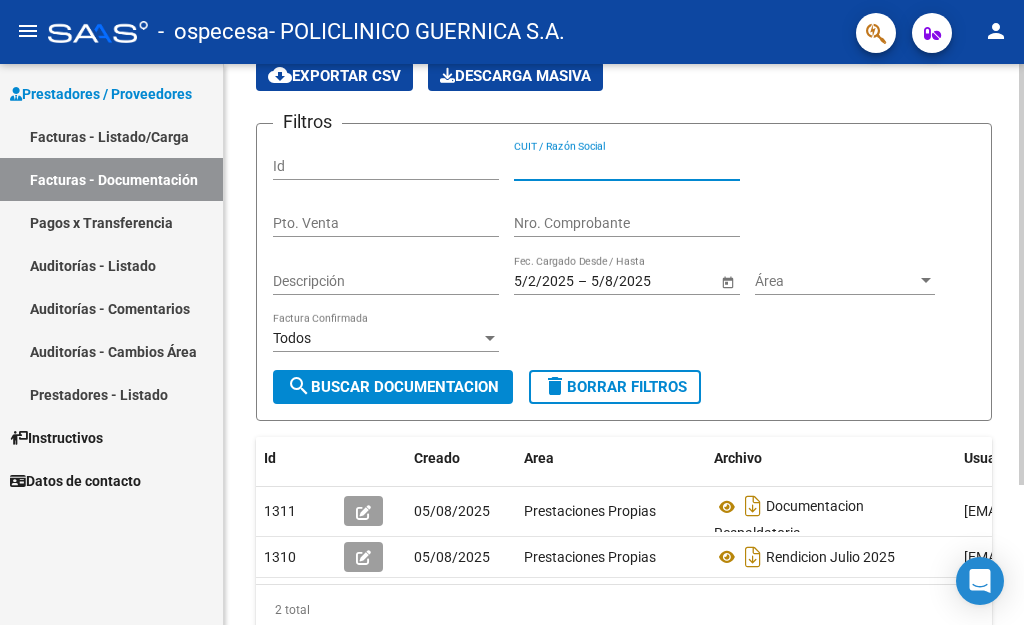 click on "CUIT / Razón Social" at bounding box center (627, 166) 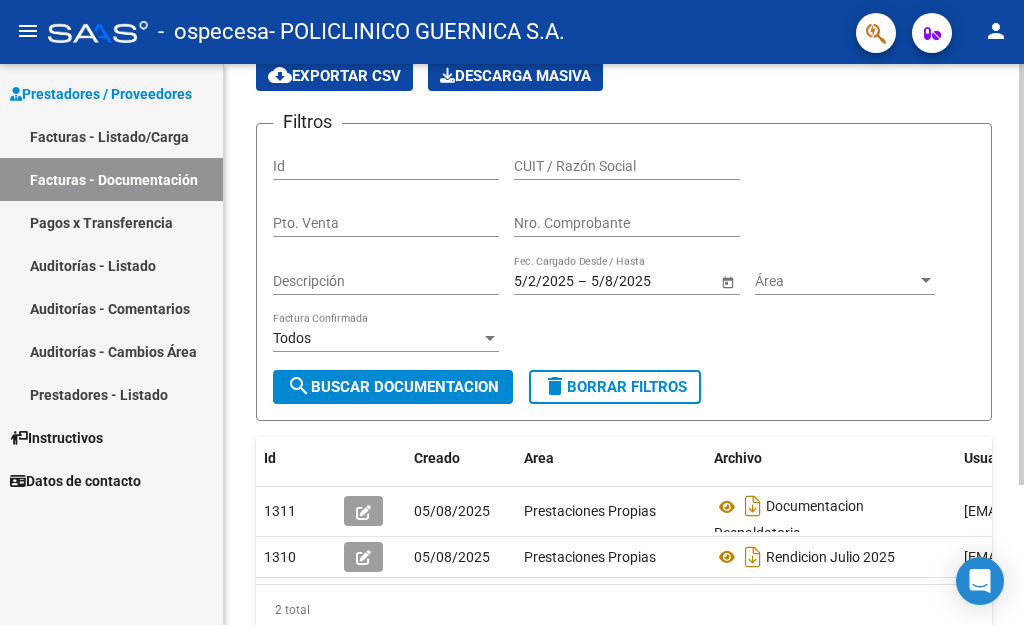 click on "Pto. Venta" 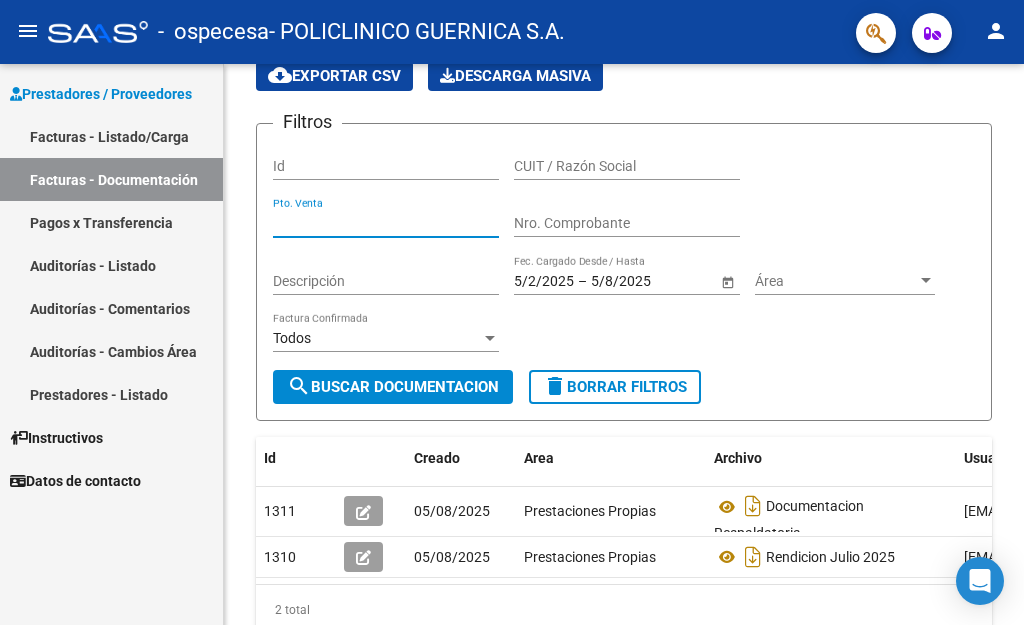 click on "Facturas - Listado/Carga" at bounding box center [111, 136] 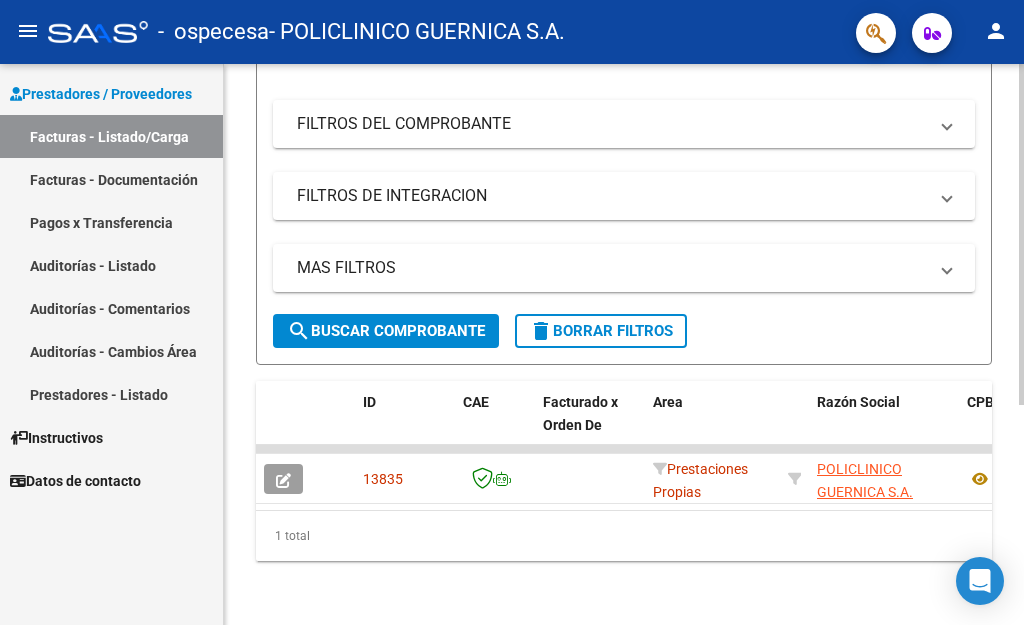 scroll, scrollTop: 363, scrollLeft: 0, axis: vertical 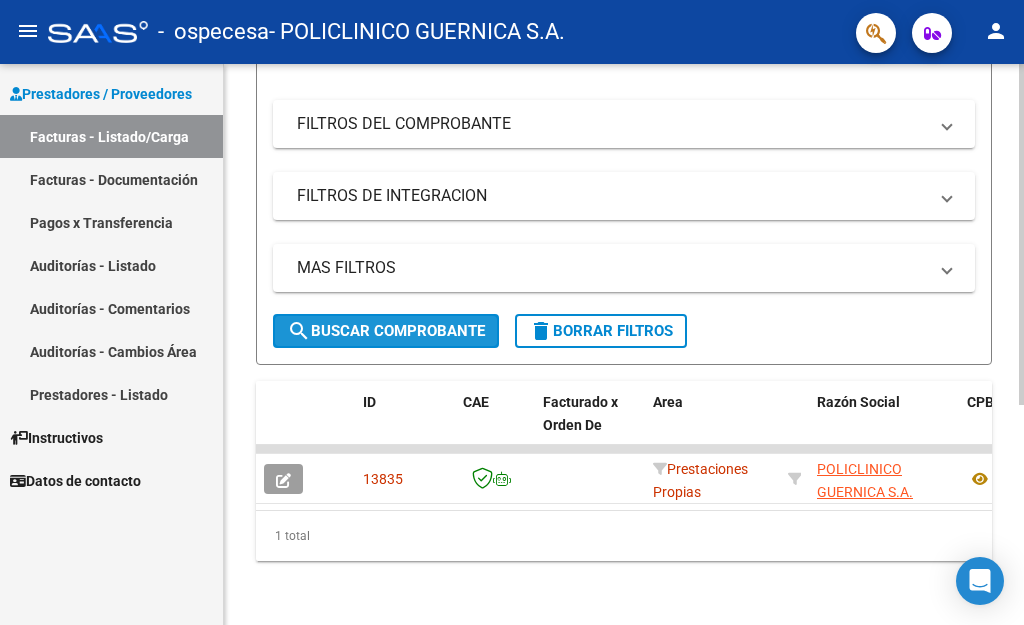click on "search  Buscar Comprobante" 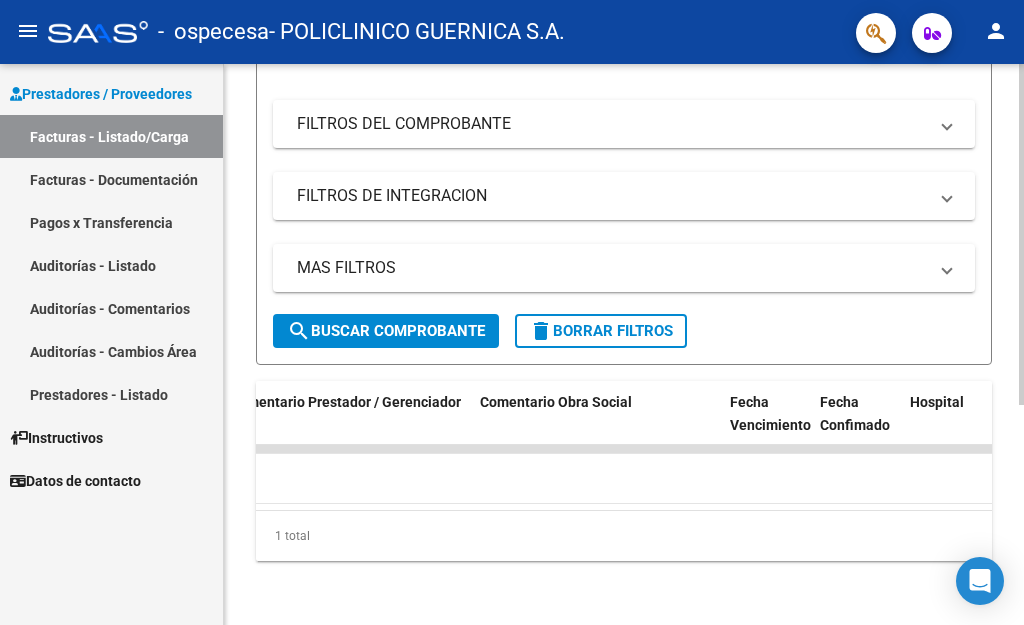 scroll, scrollTop: 0, scrollLeft: 3220, axis: horizontal 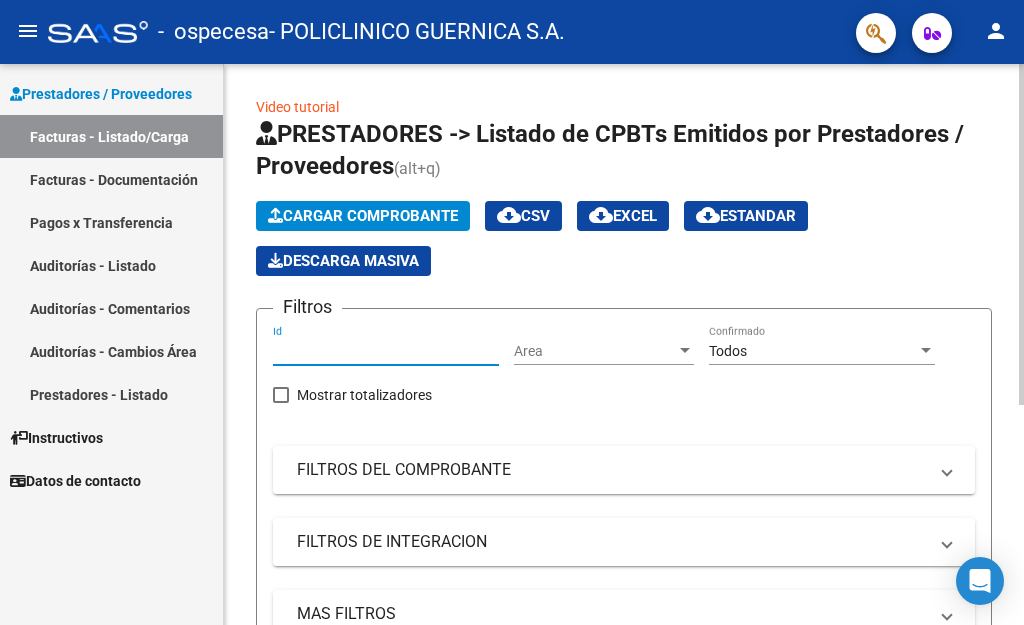 click on "Id" at bounding box center (386, 351) 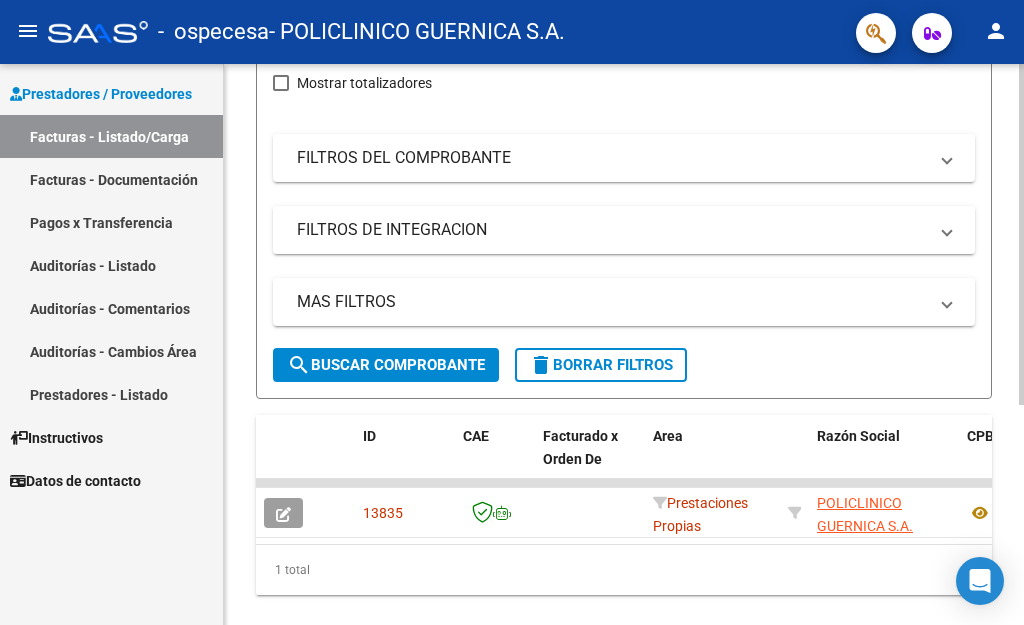 scroll, scrollTop: 363, scrollLeft: 0, axis: vertical 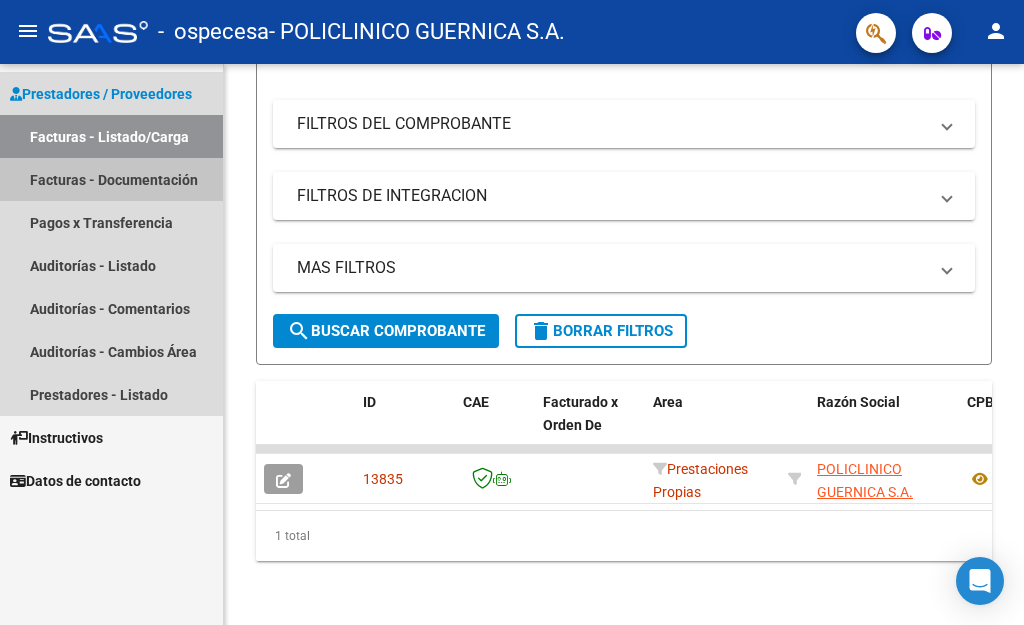click on "Facturas - Documentación" at bounding box center (111, 179) 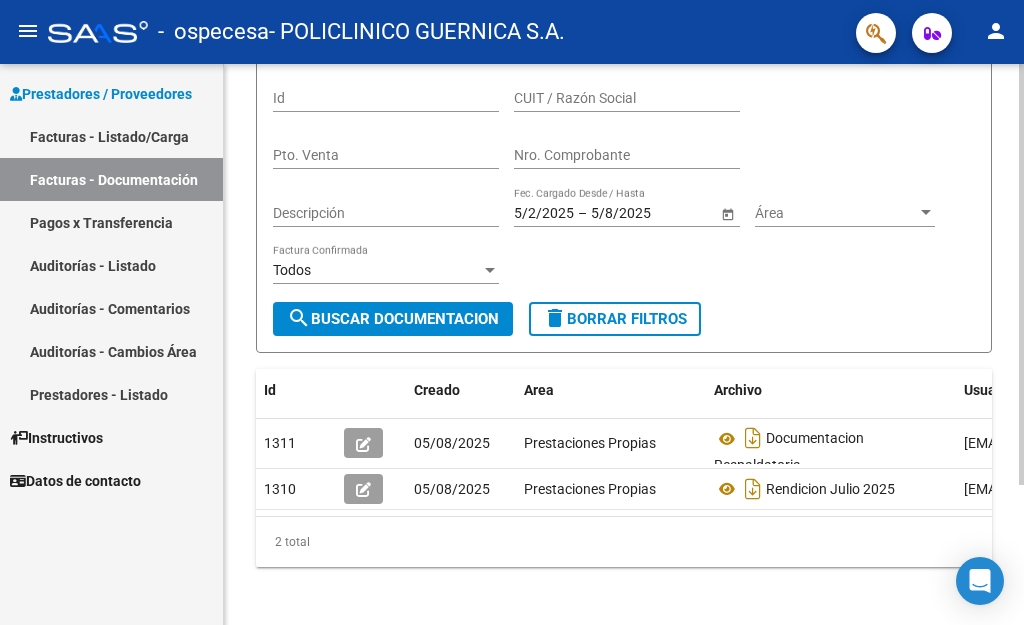 scroll, scrollTop: 186, scrollLeft: 0, axis: vertical 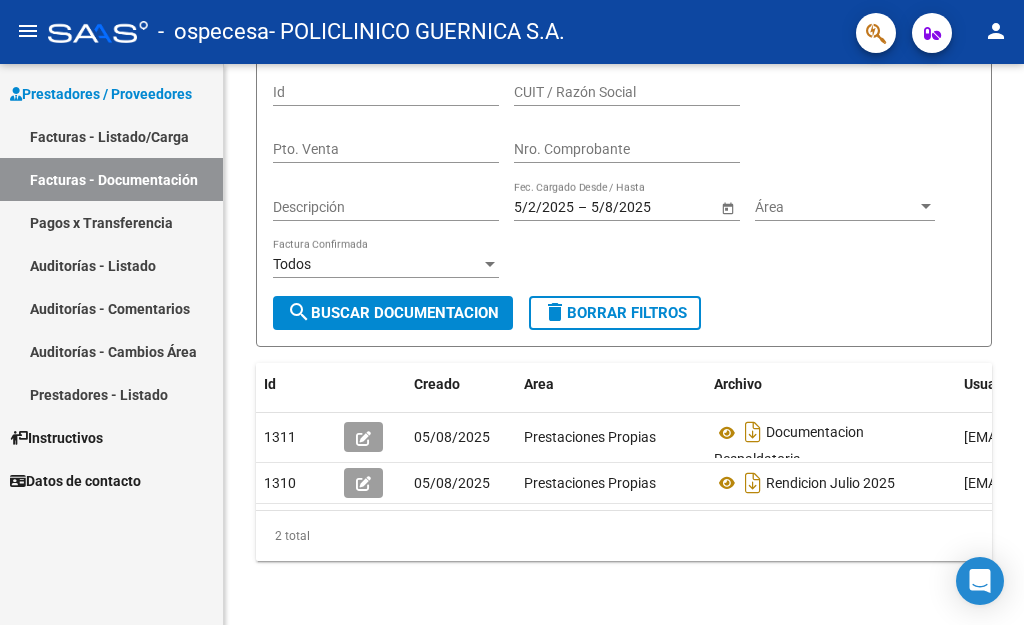 click on "Facturas - Listado/Carga" at bounding box center [111, 136] 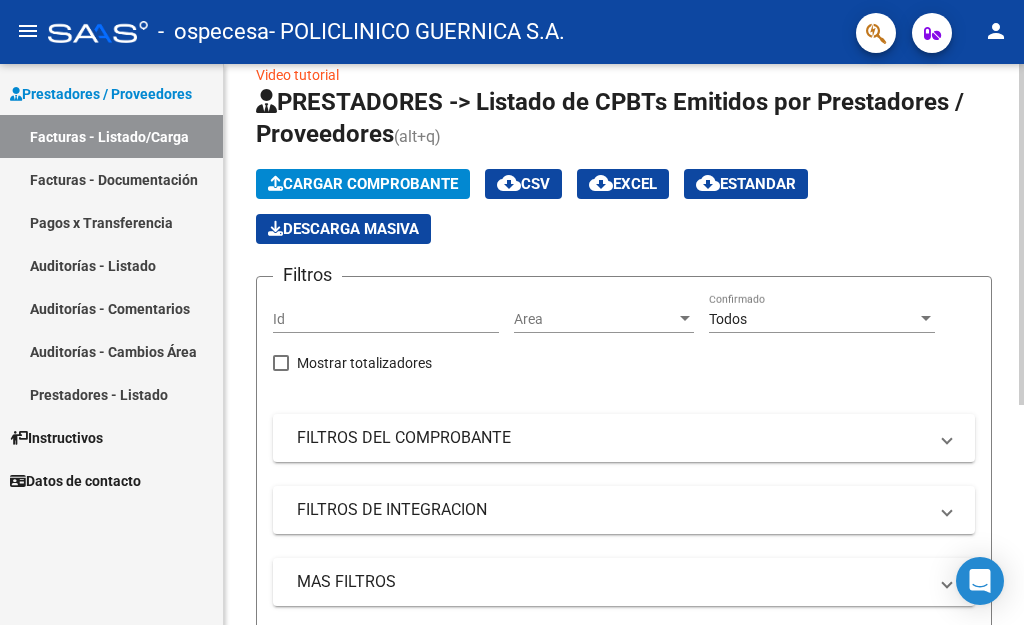 scroll, scrollTop: 0, scrollLeft: 0, axis: both 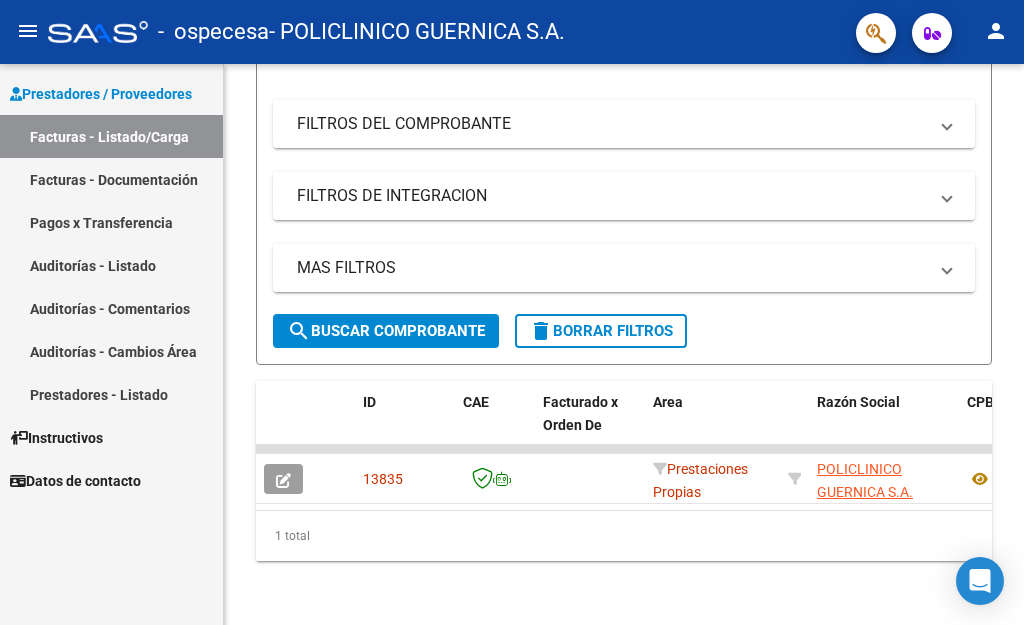 click on "Facturas - Documentación" at bounding box center (111, 179) 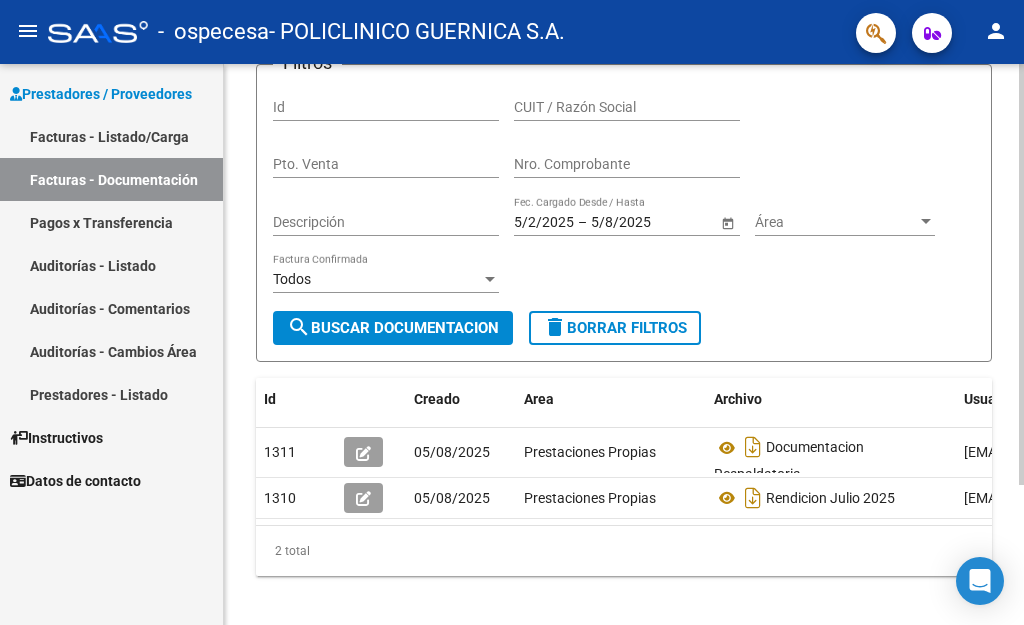 scroll, scrollTop: 186, scrollLeft: 0, axis: vertical 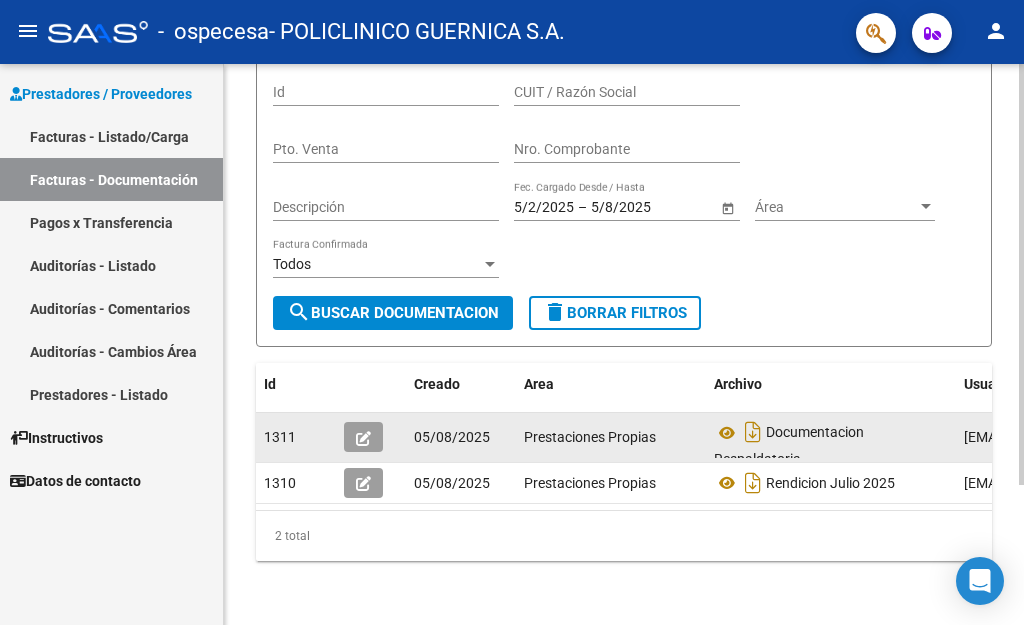 click 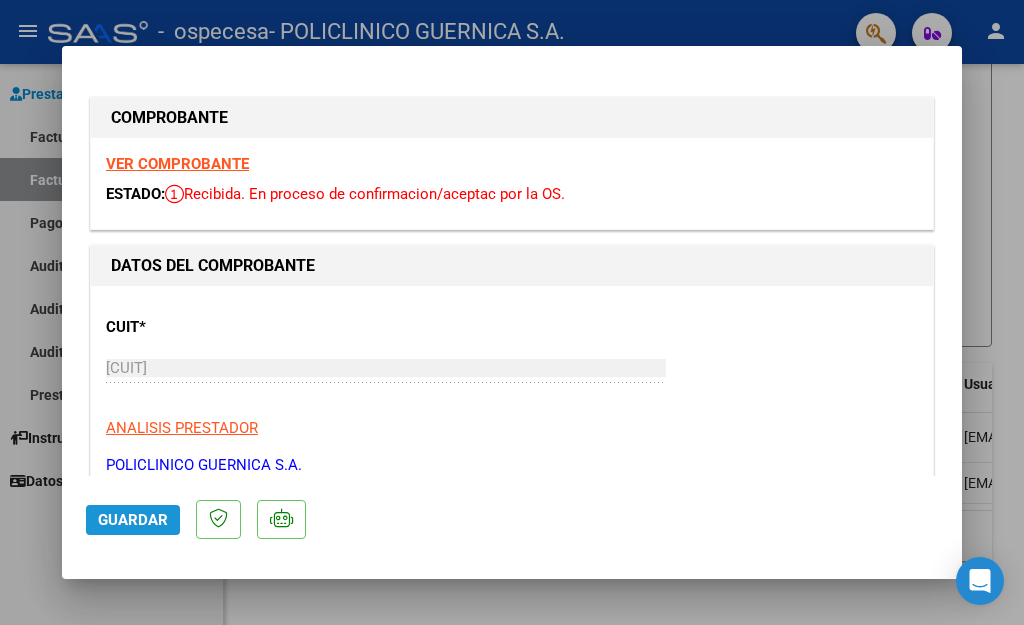 click on "Guardar" 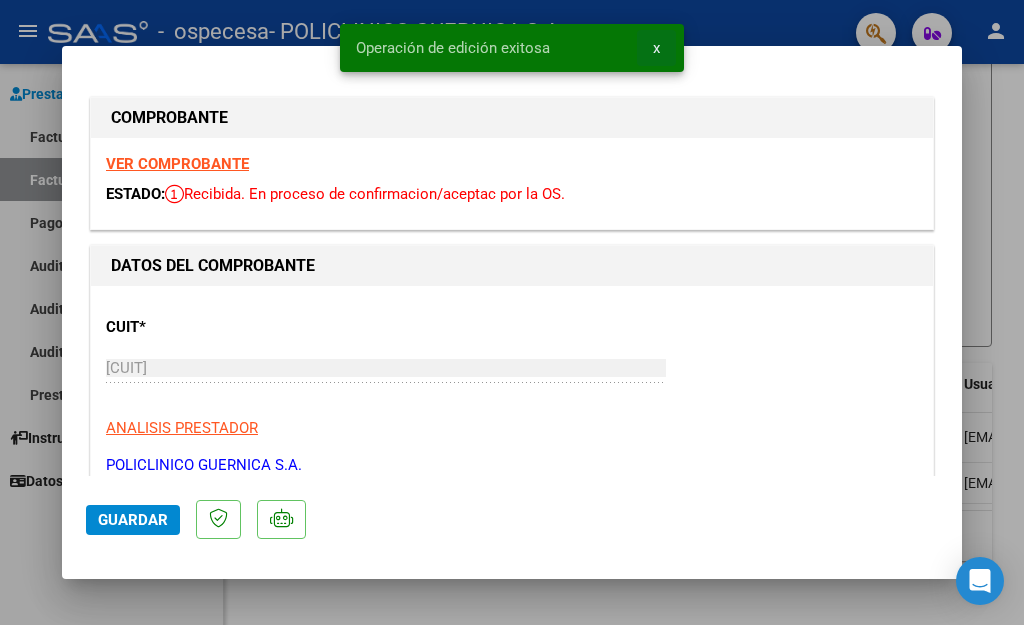 click on "x" at bounding box center (656, 48) 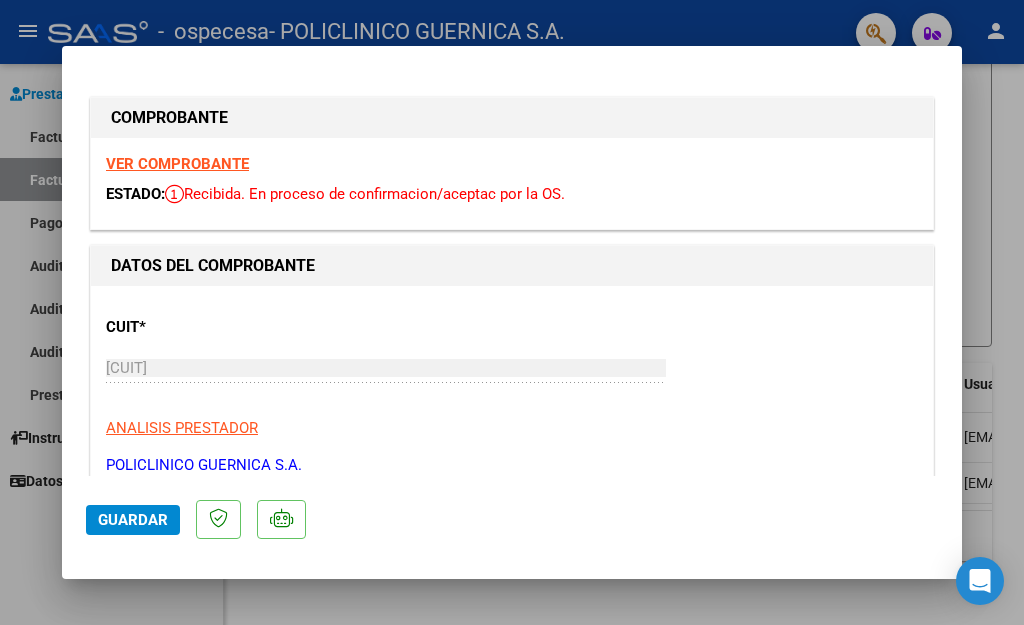 type 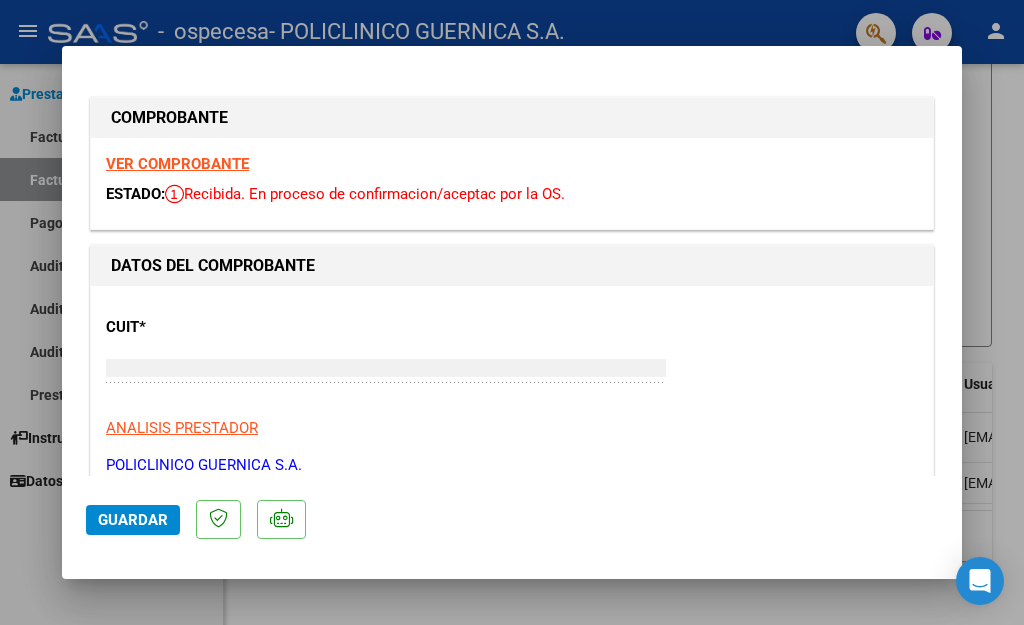 type 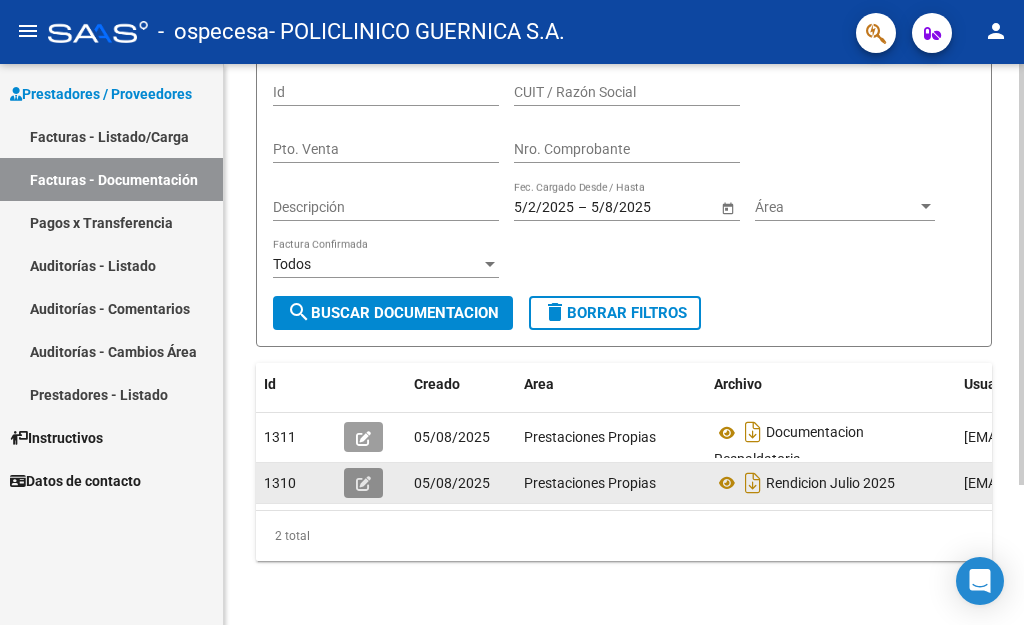 click 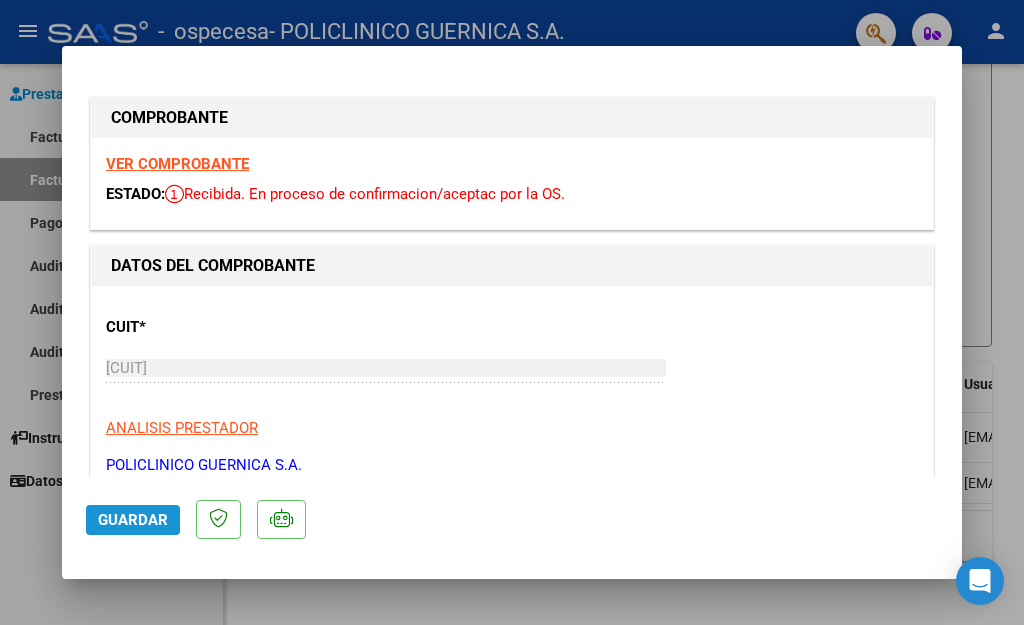 click on "Guardar" 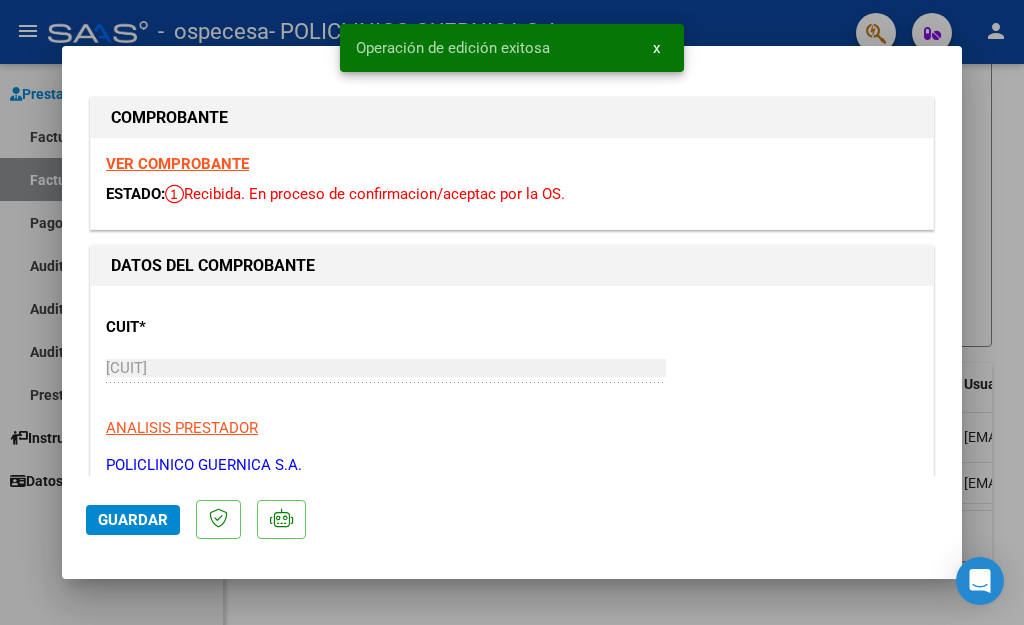 click on "x" at bounding box center [656, 48] 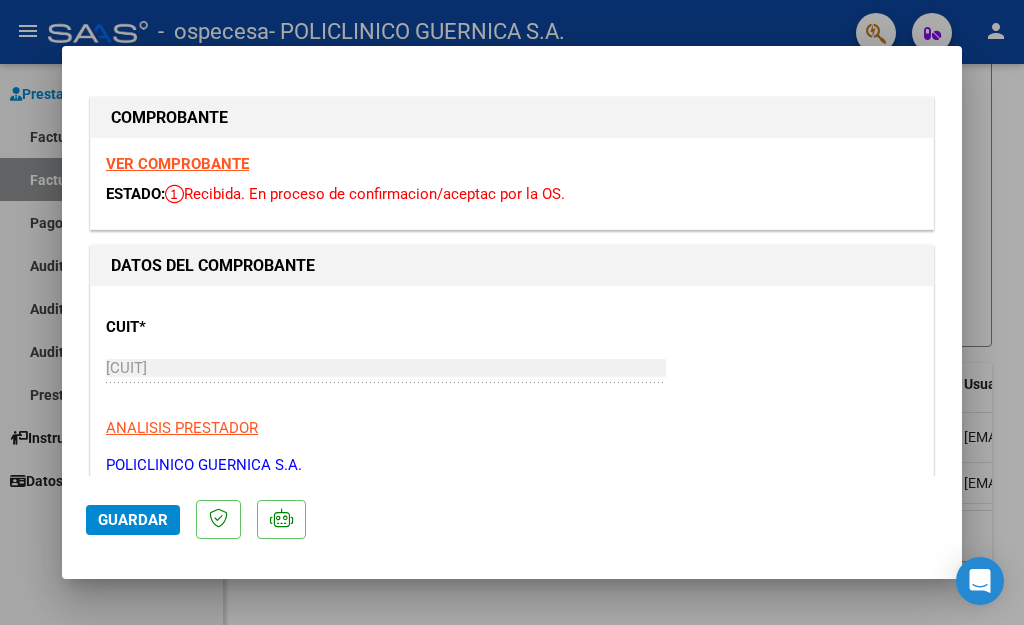 type 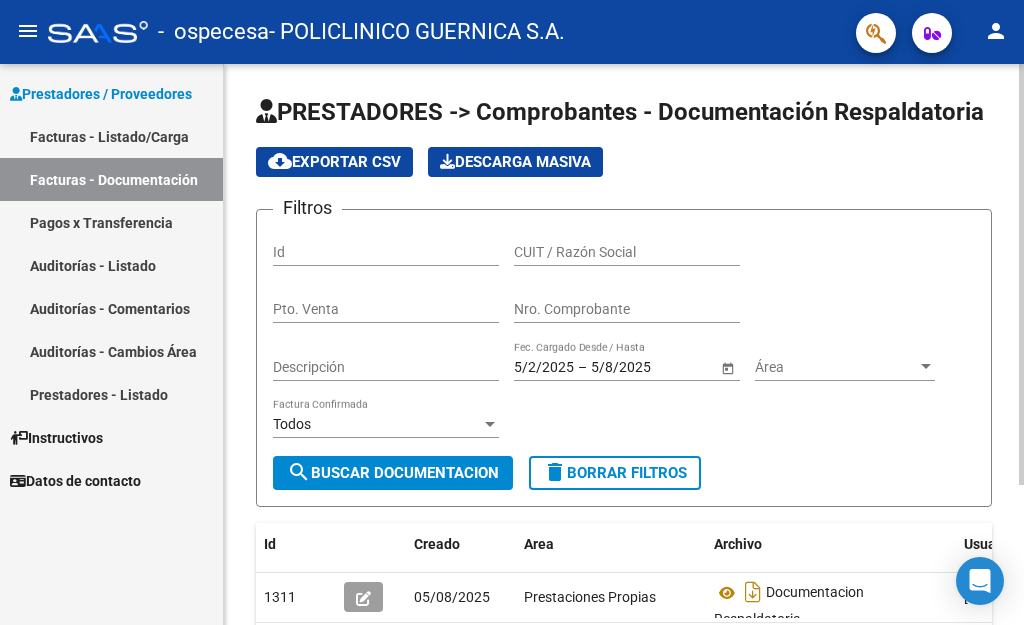 scroll, scrollTop: 100, scrollLeft: 0, axis: vertical 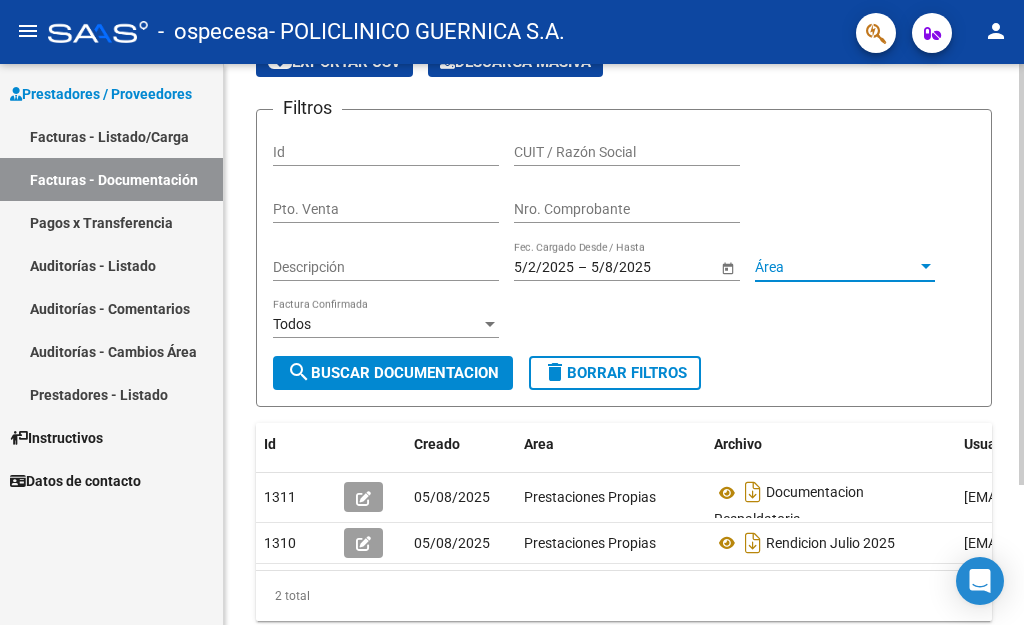 click on "Área" at bounding box center (836, 267) 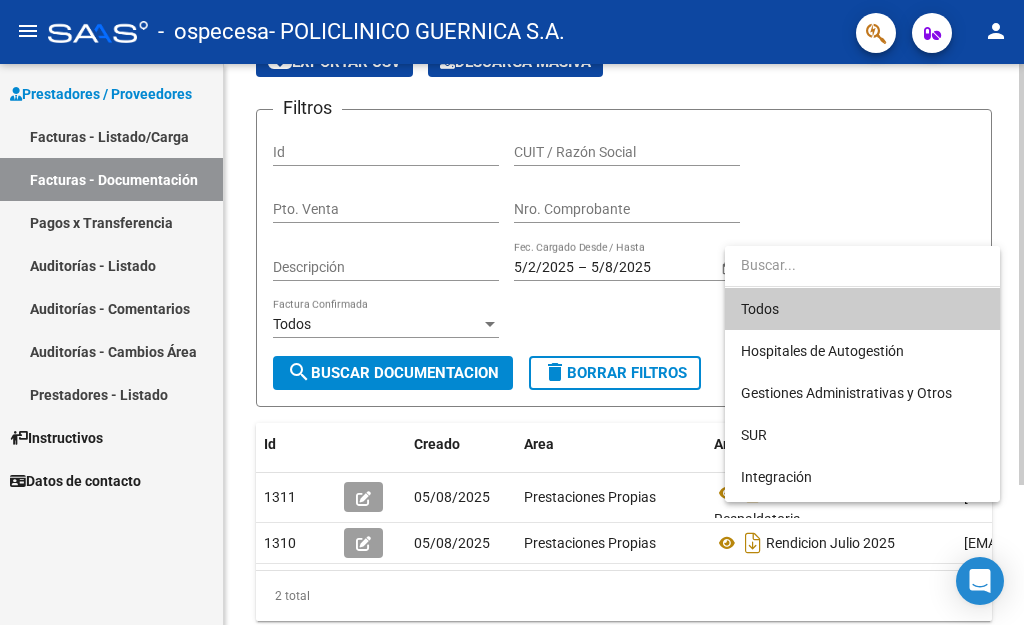 click at bounding box center [862, 265] 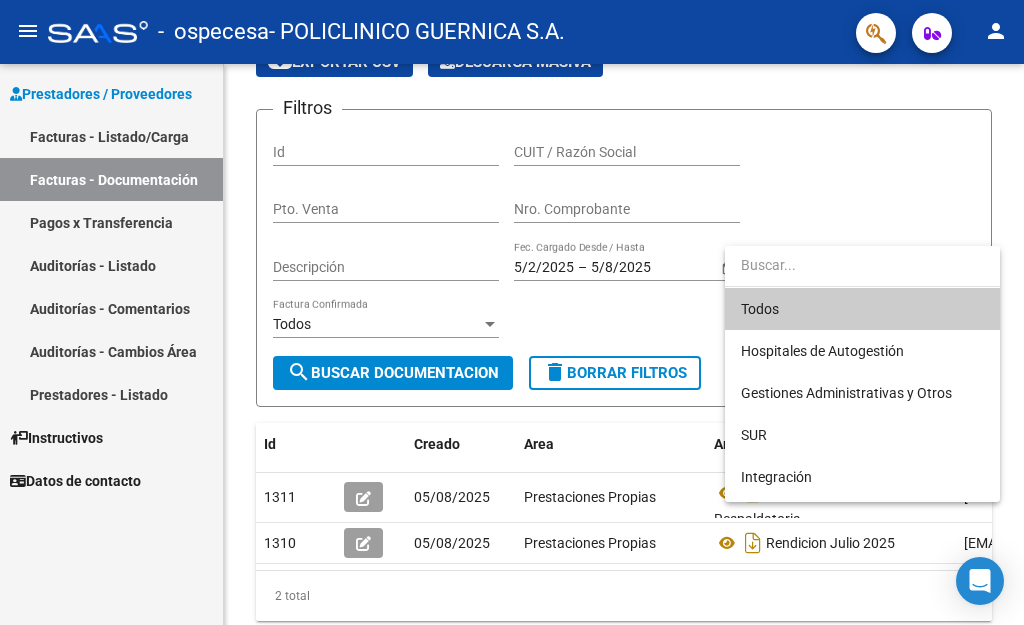click at bounding box center [512, 312] 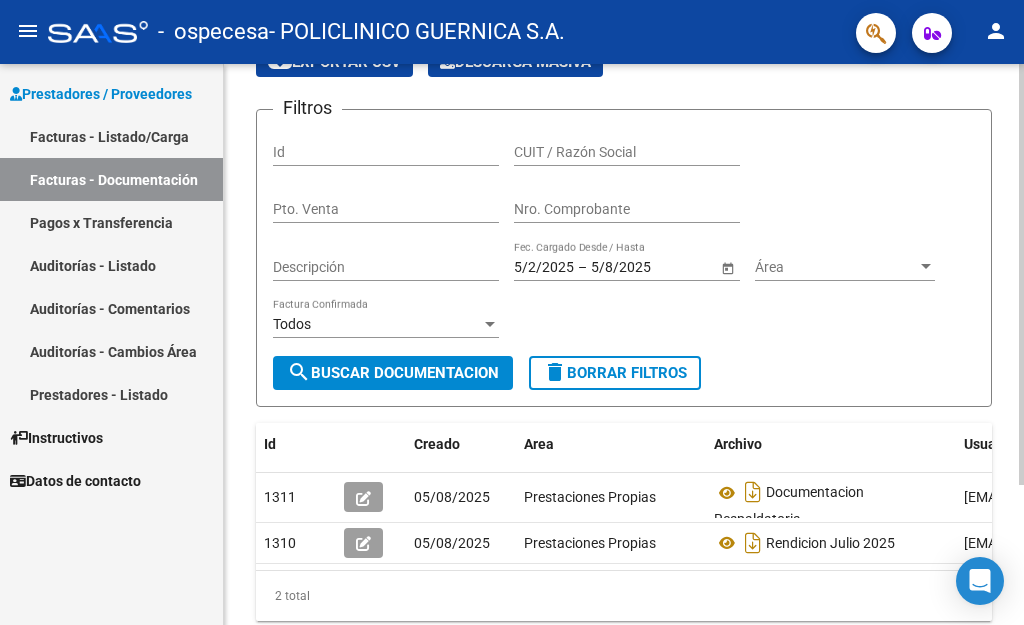 click on "Todos Factura Confirmada" 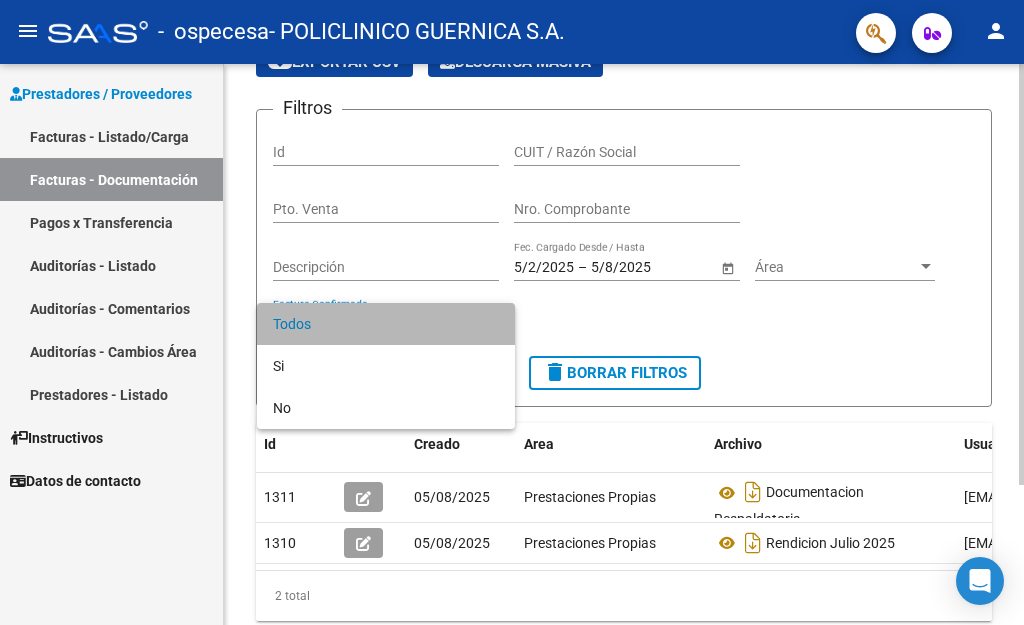 click on "Todos" at bounding box center [386, 324] 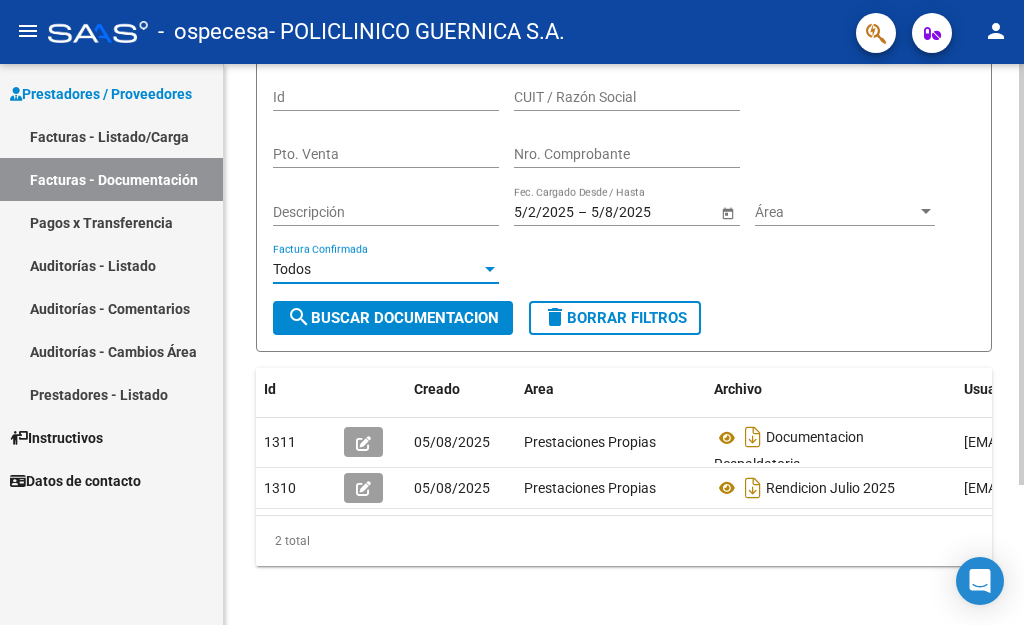 scroll, scrollTop: 186, scrollLeft: 0, axis: vertical 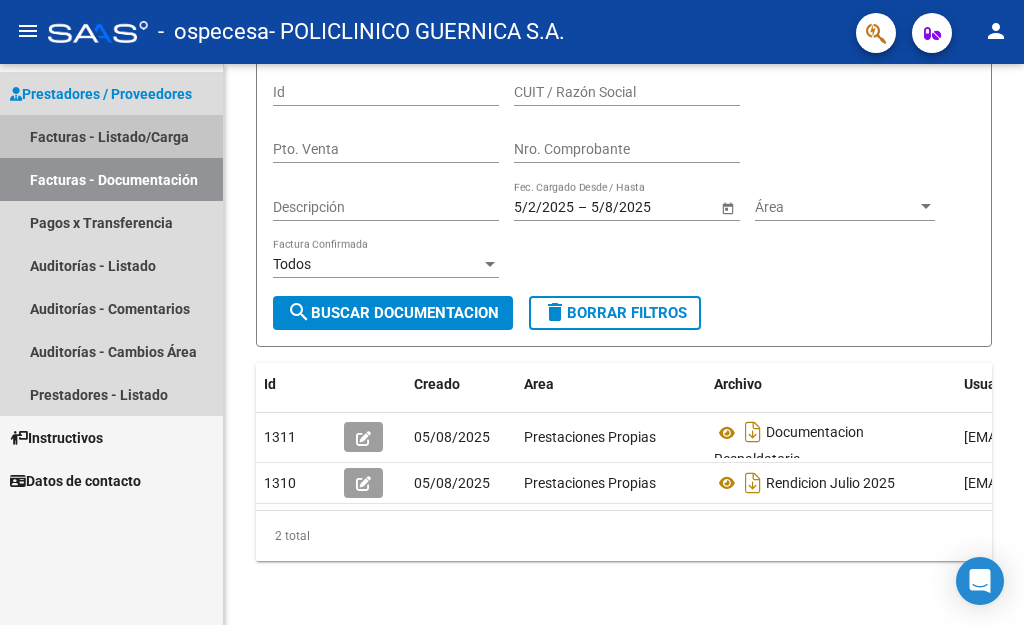 click on "Facturas - Listado/Carga" at bounding box center [111, 136] 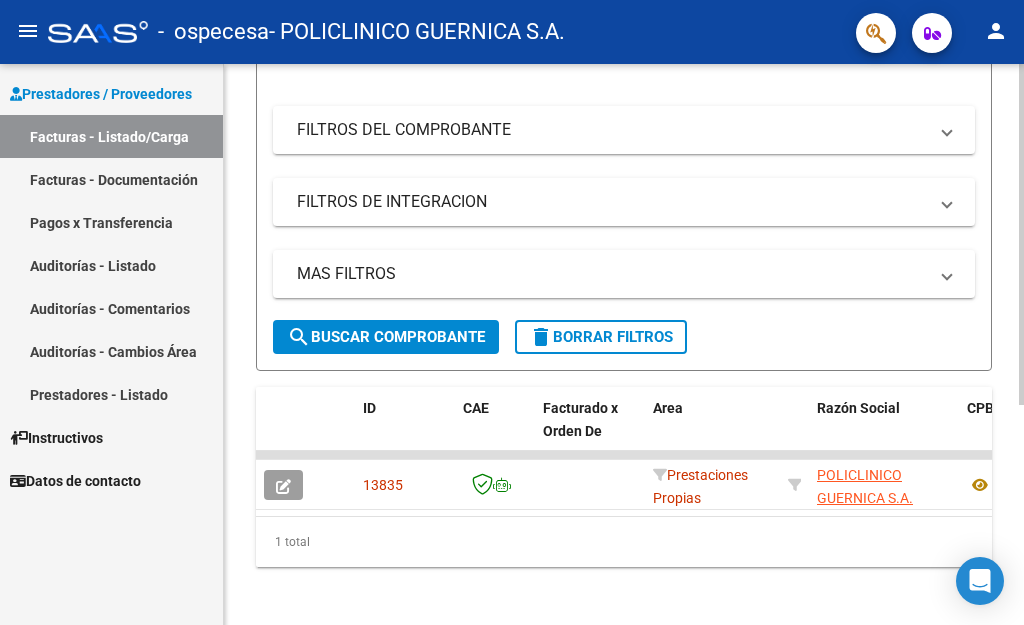 scroll, scrollTop: 363, scrollLeft: 0, axis: vertical 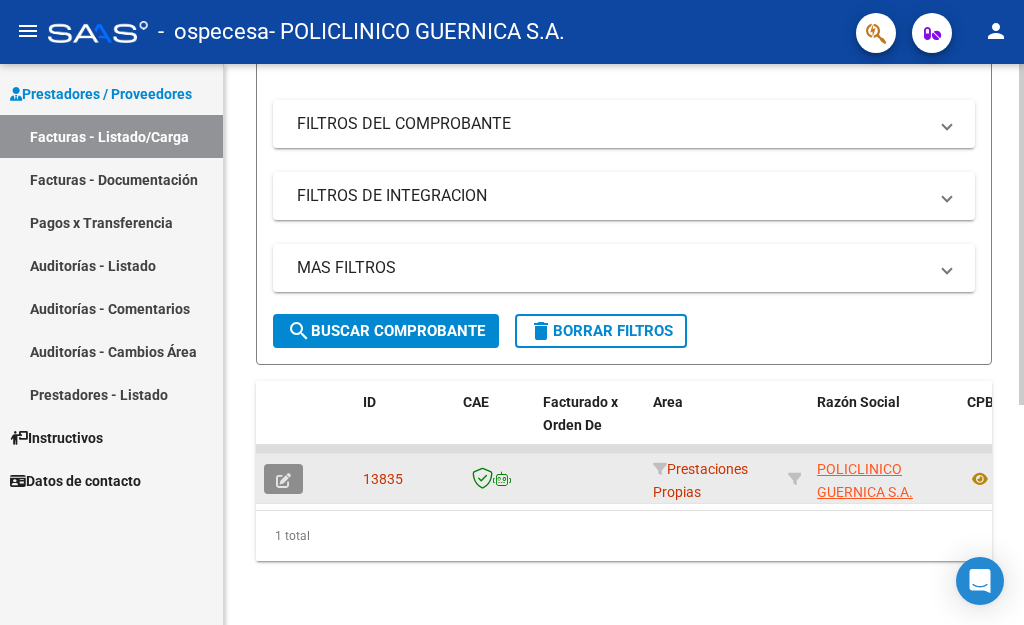click 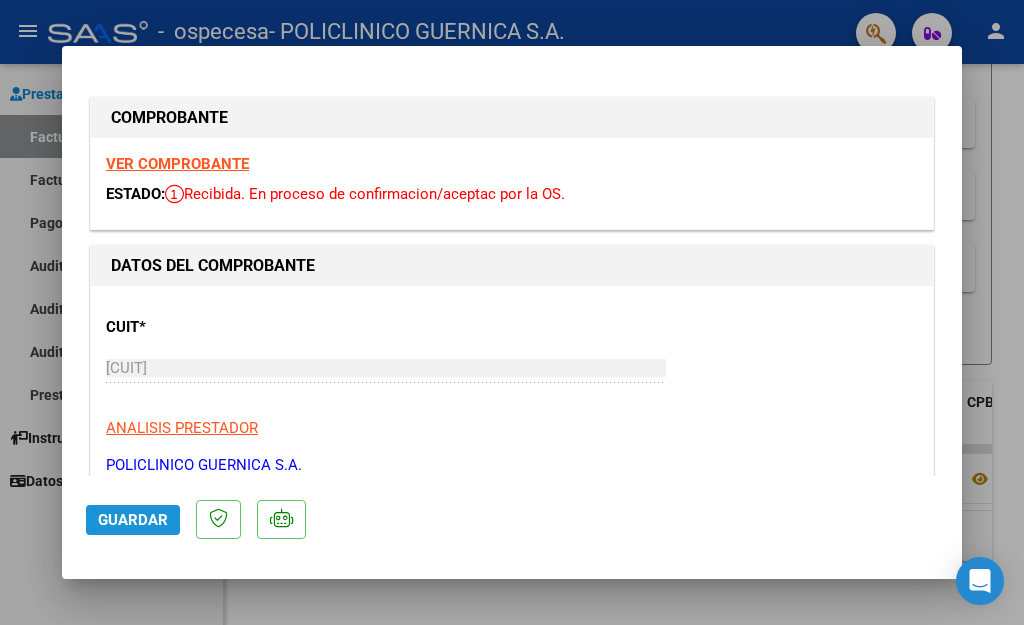 click on "Guardar" 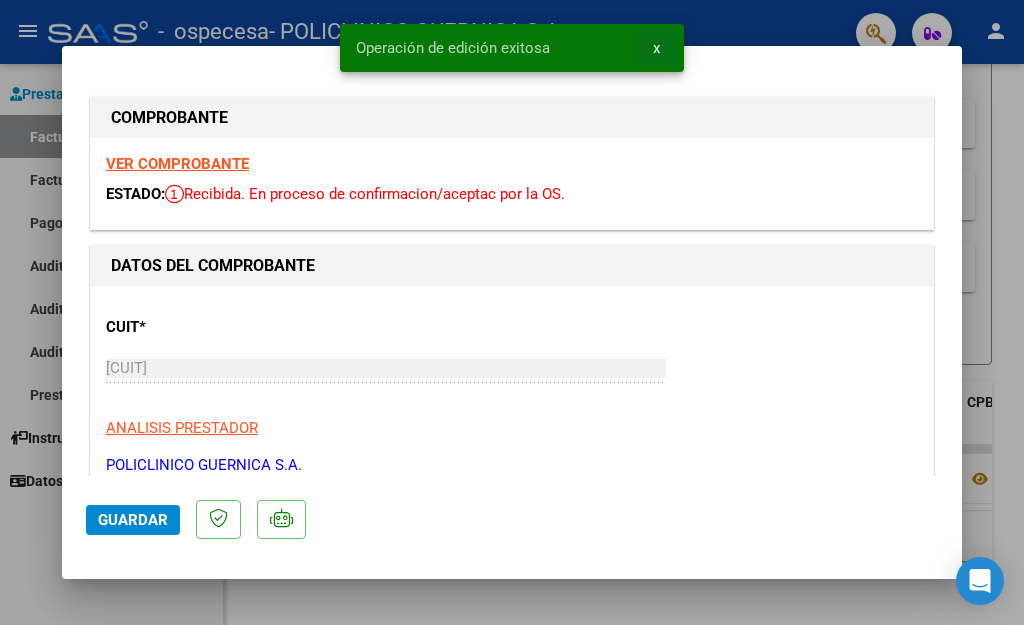 click on "x" at bounding box center (656, 48) 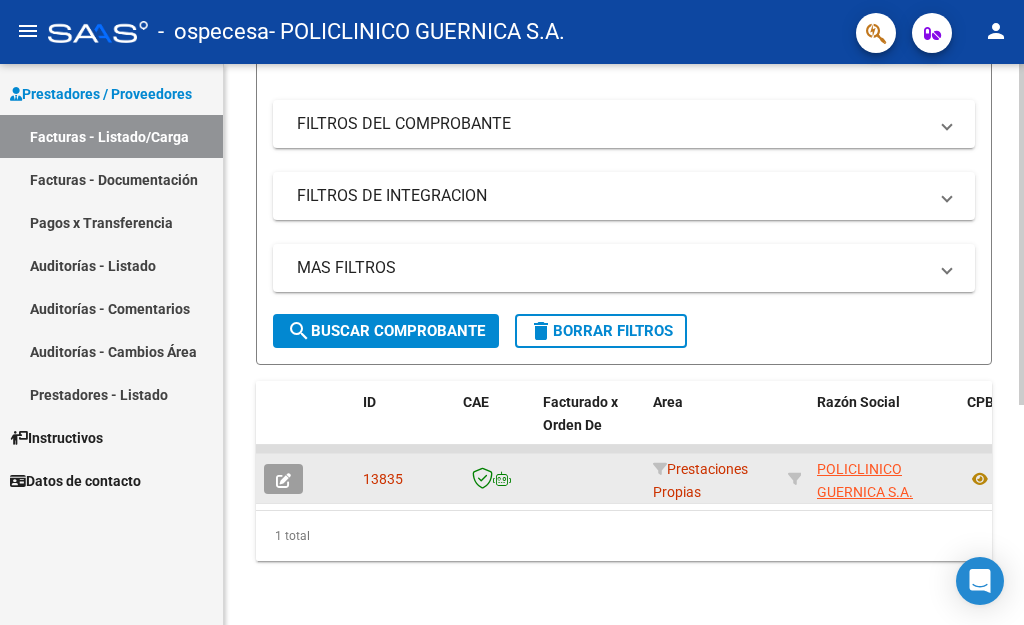 scroll, scrollTop: 363, scrollLeft: 0, axis: vertical 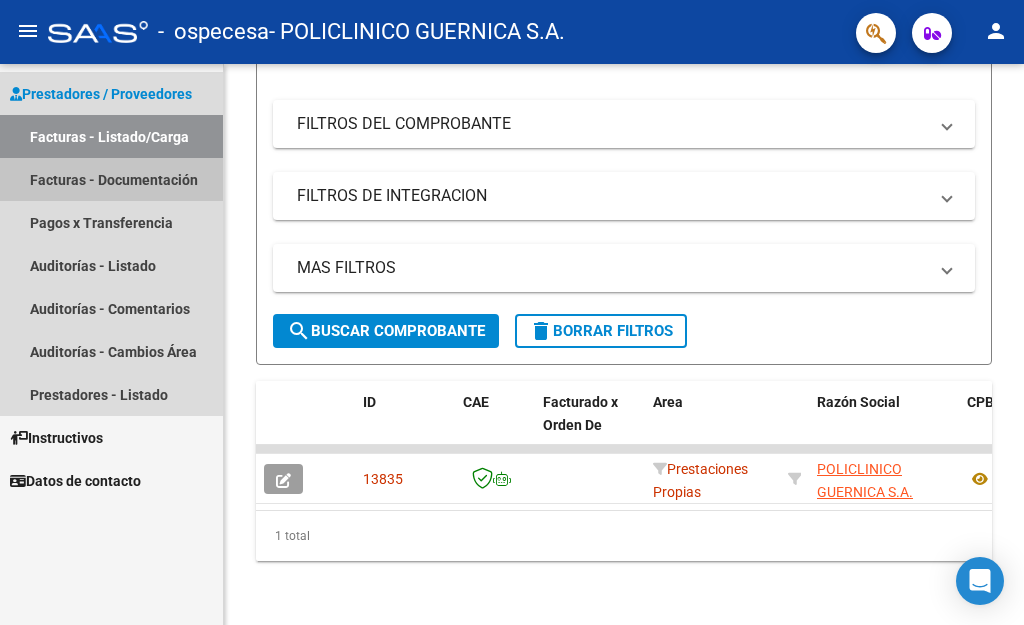 click on "Facturas - Documentación" at bounding box center [111, 179] 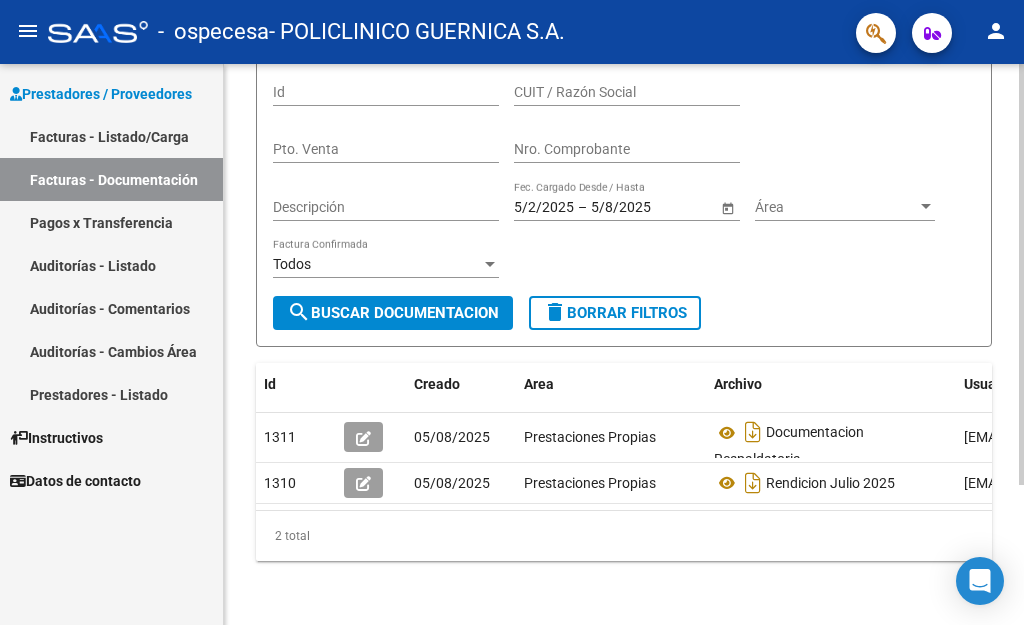 scroll, scrollTop: 186, scrollLeft: 0, axis: vertical 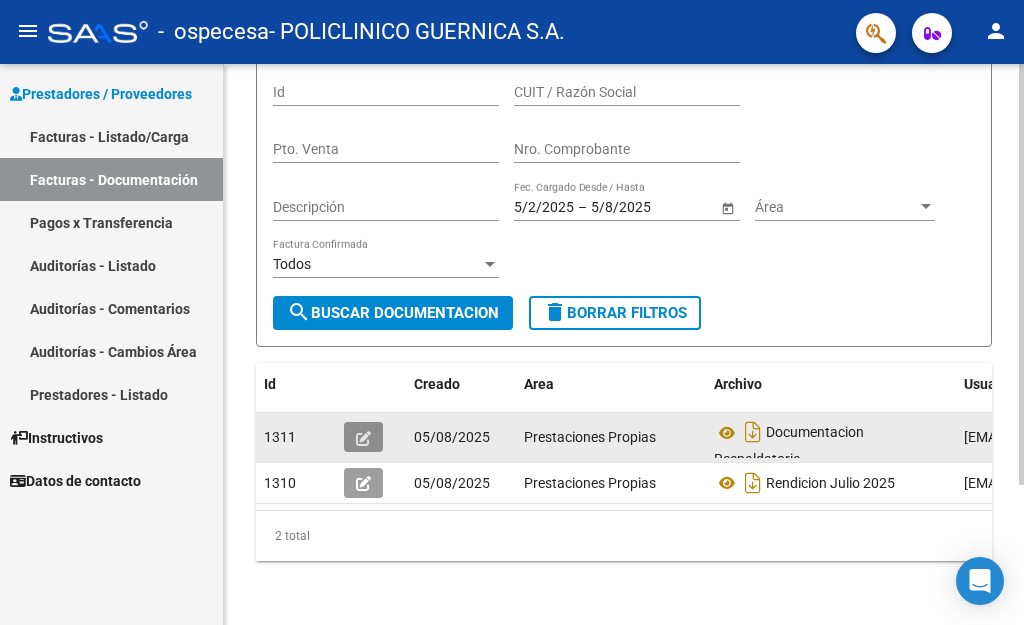 click 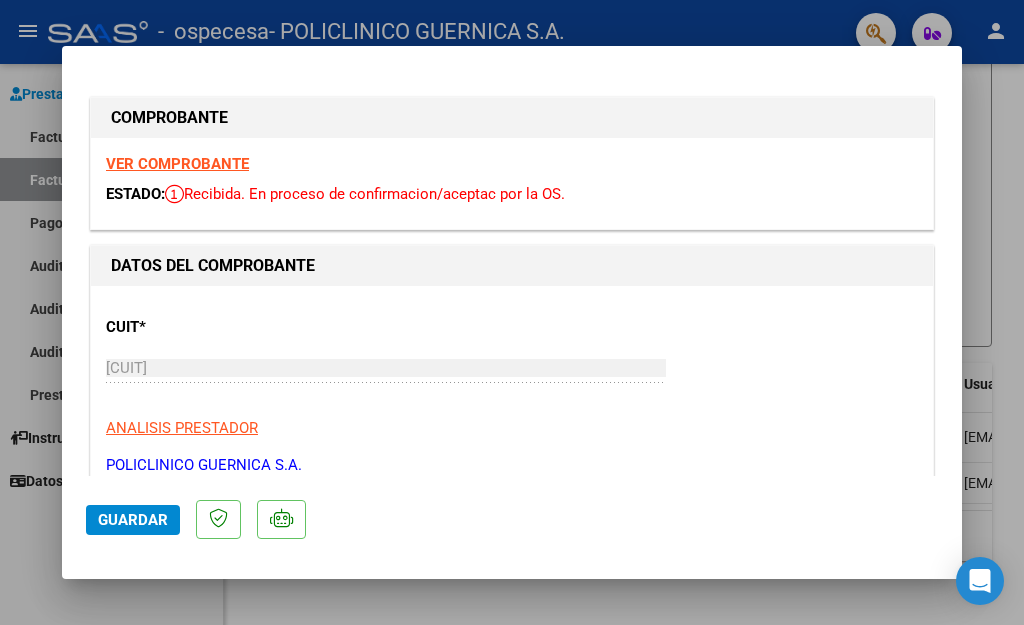 click on "Guardar" 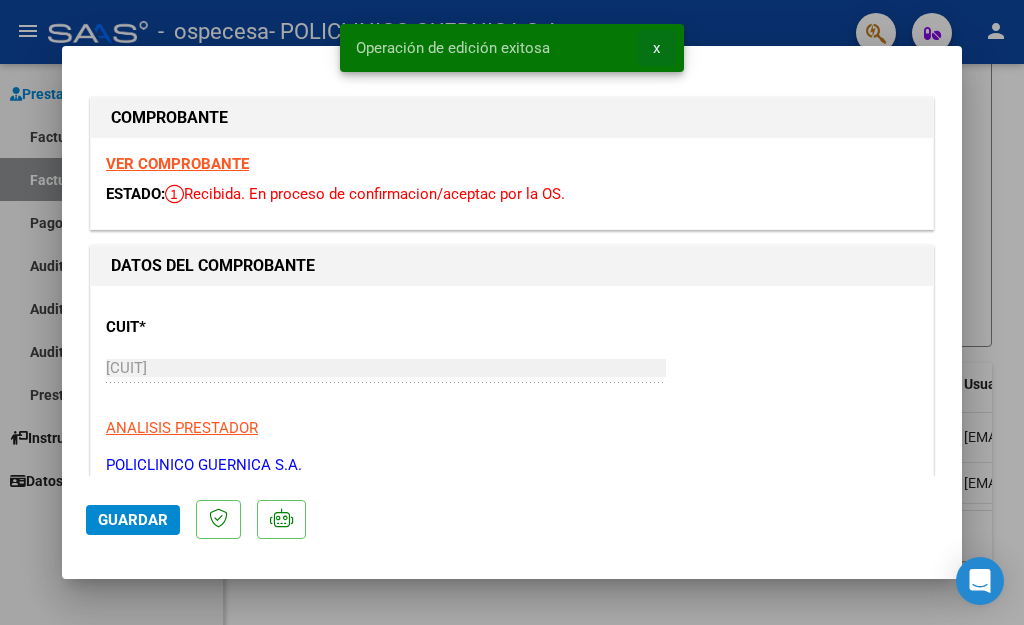 click on "x" at bounding box center (656, 48) 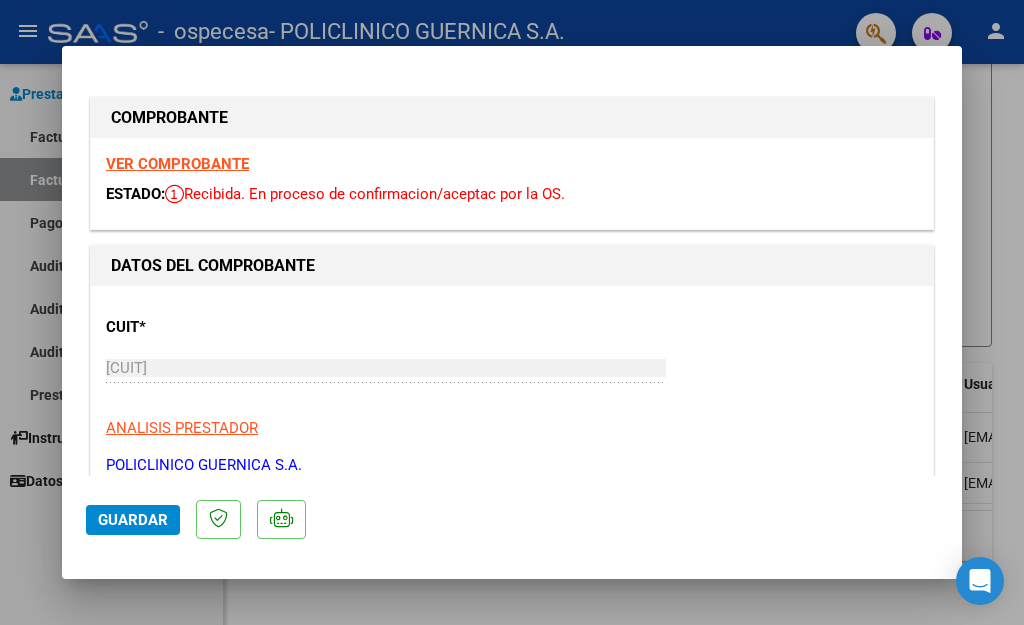 type 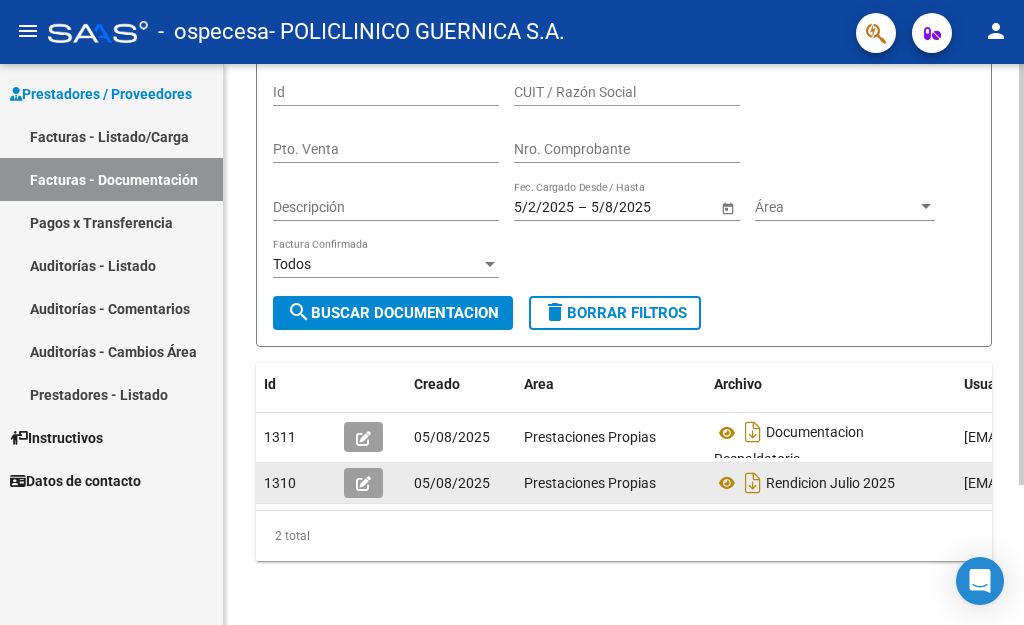 click 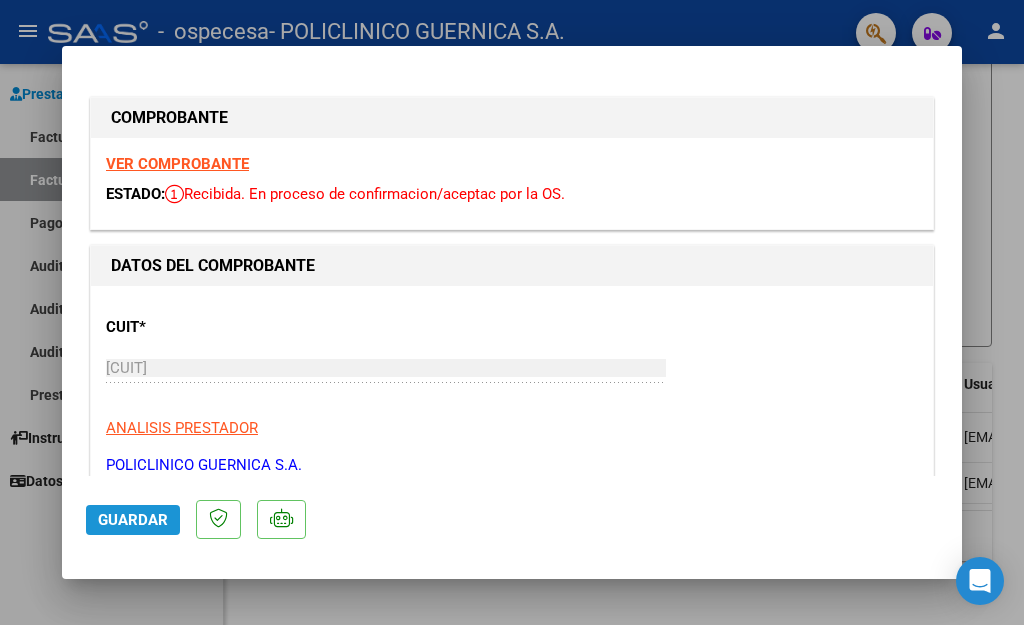 click on "Guardar" 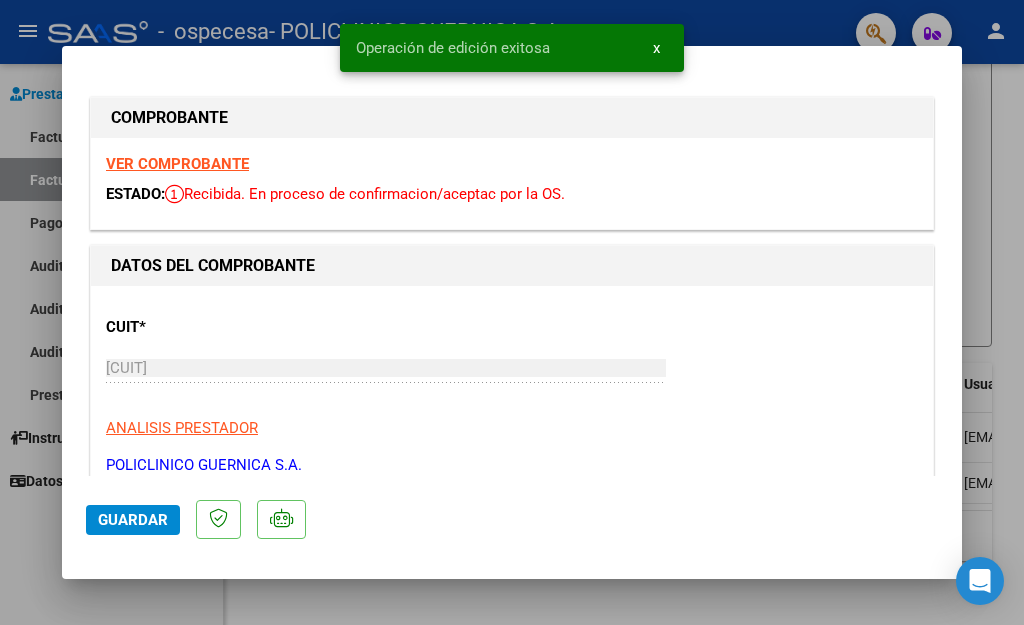 click on "x" at bounding box center [656, 48] 